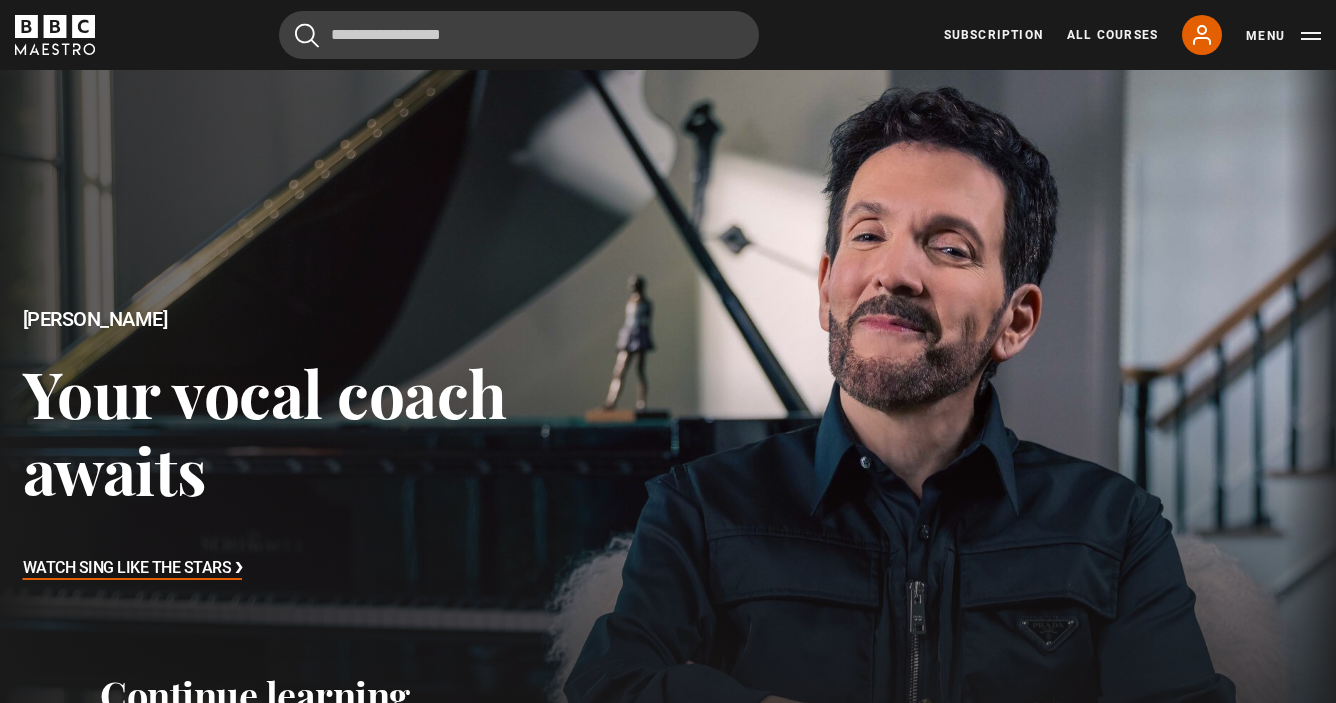 scroll, scrollTop: 0, scrollLeft: 0, axis: both 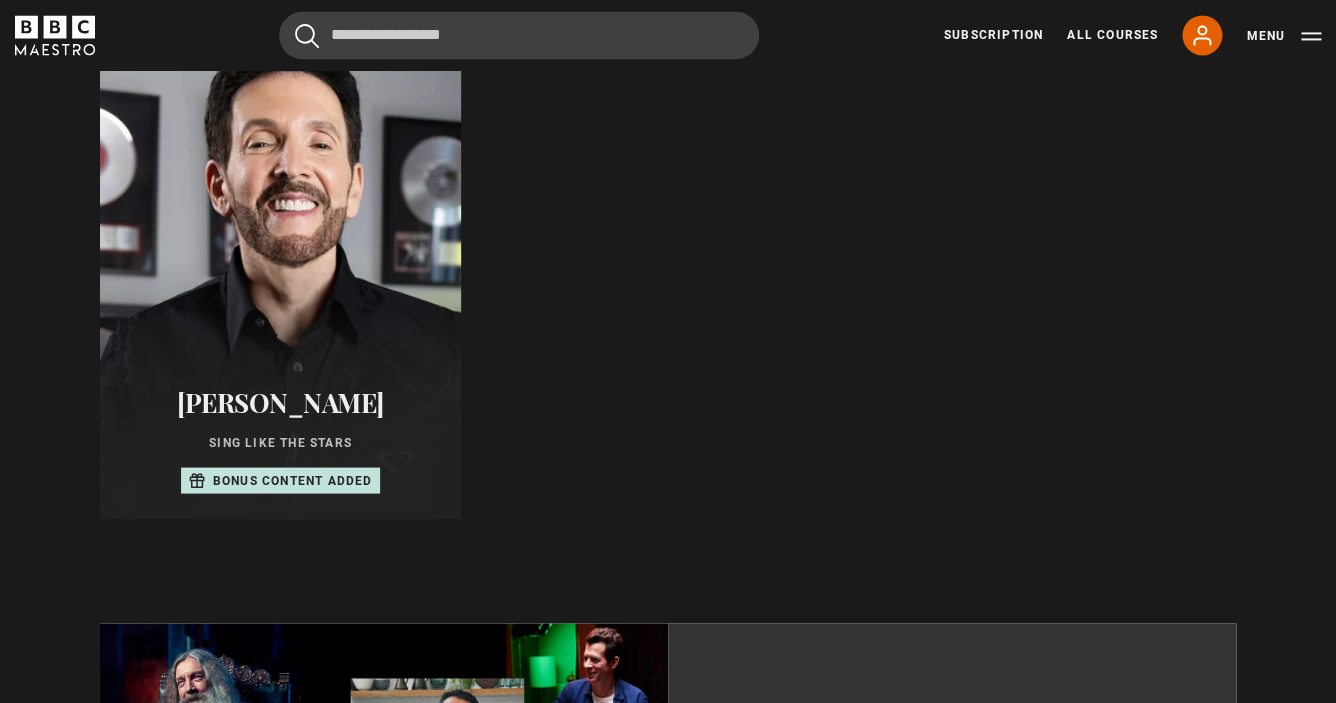 click at bounding box center (280, 279) 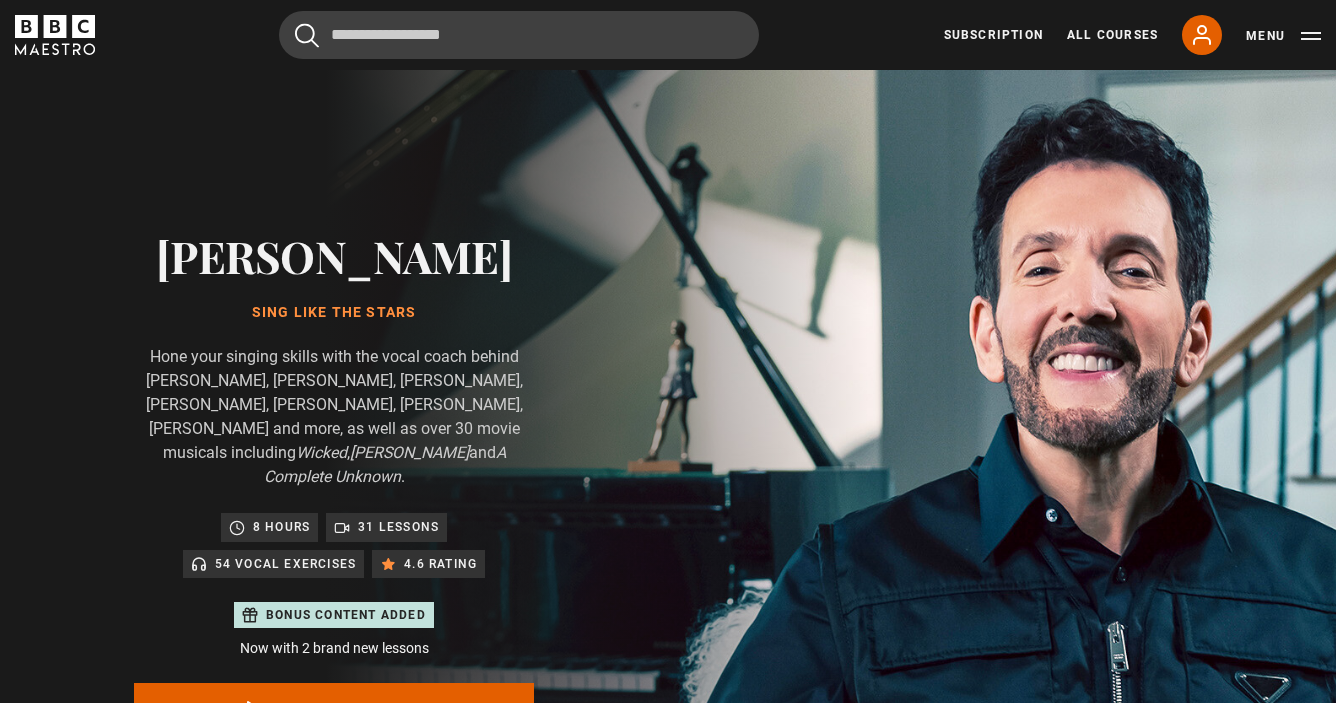 scroll, scrollTop: 1030, scrollLeft: 0, axis: vertical 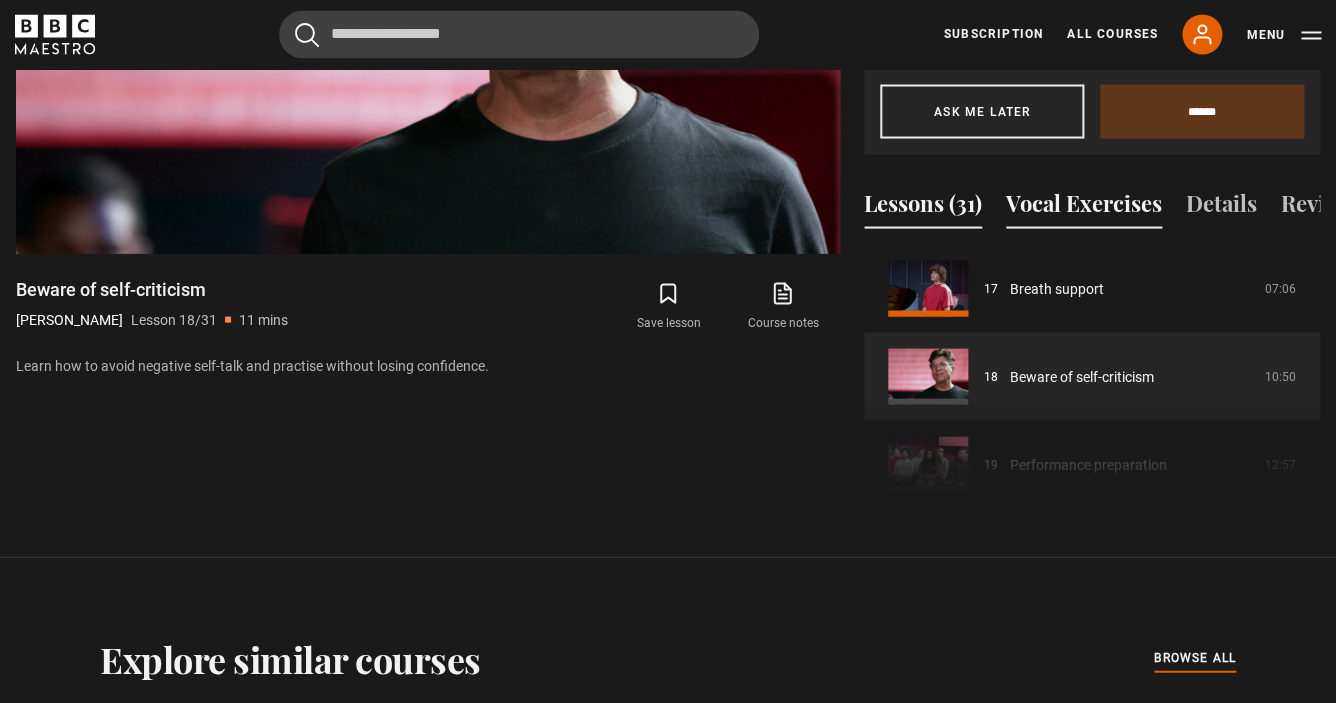 click on "Vocal Exercises" at bounding box center [1084, 208] 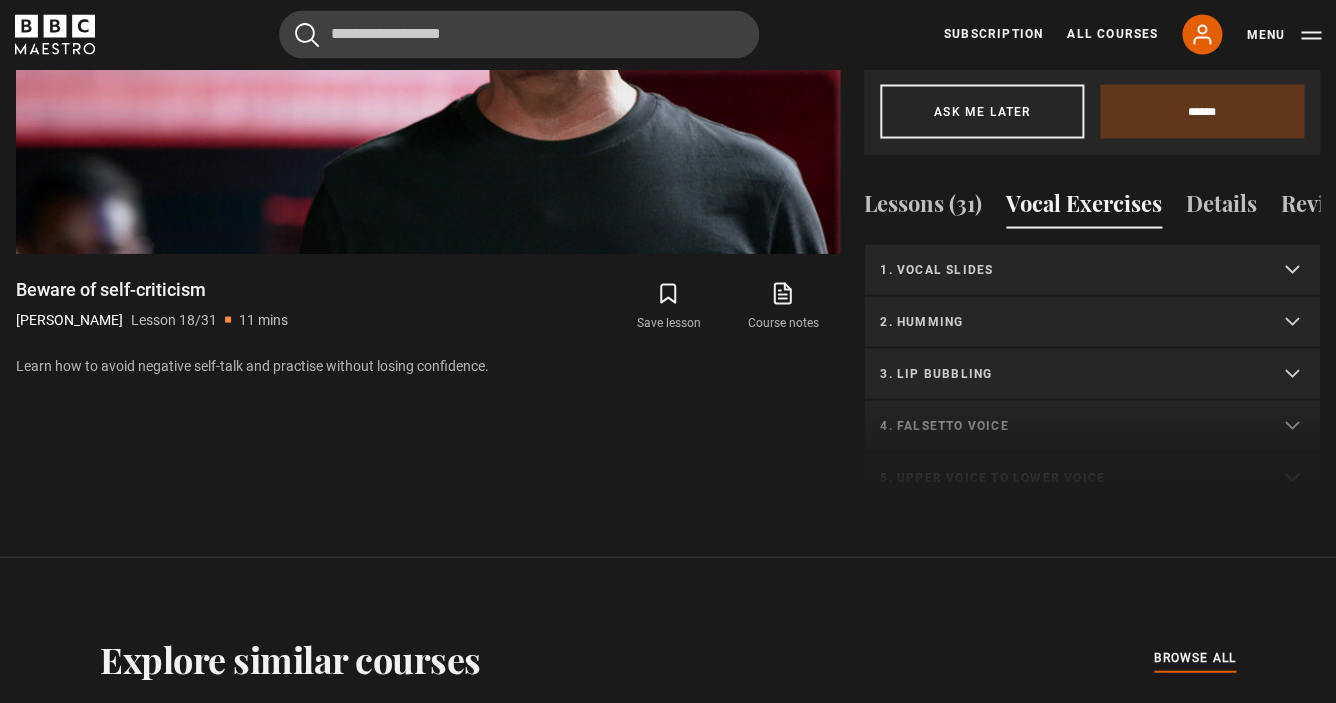 click on "1. Vocal slides" at bounding box center [1068, 270] 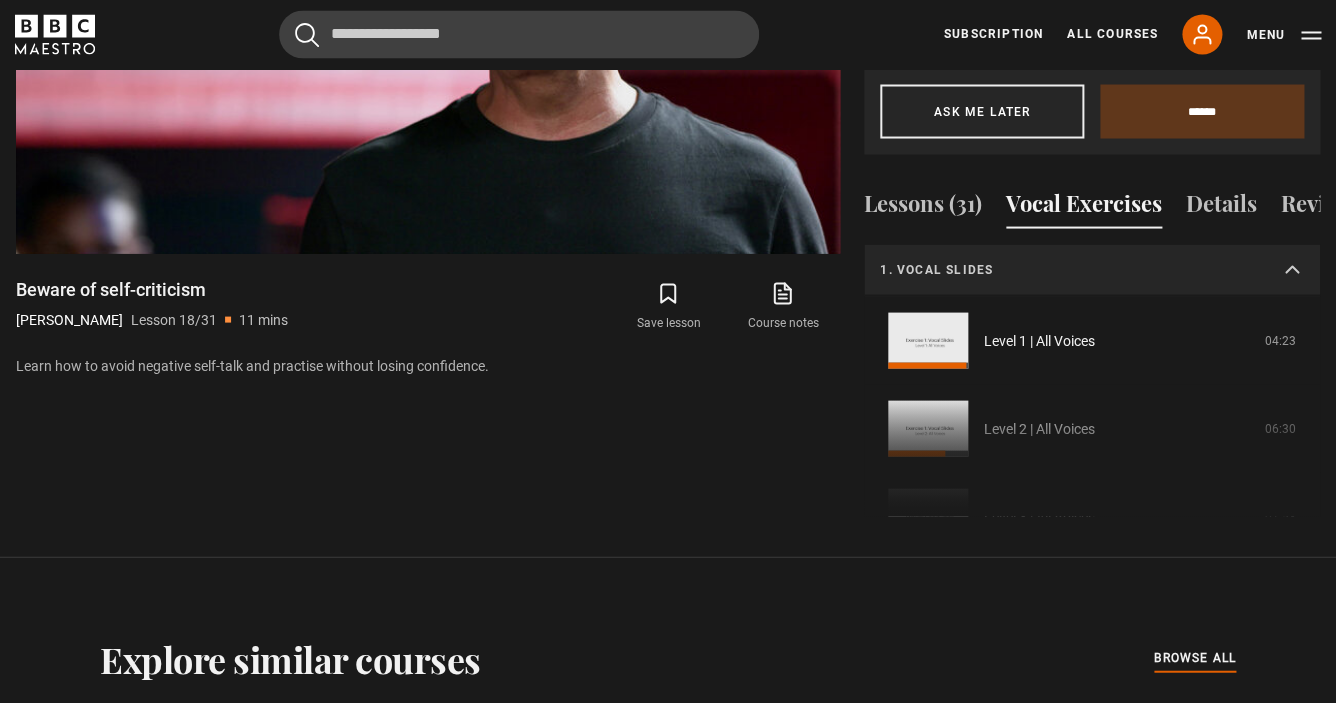 click on "1. Vocal slides
Level 1 | All Voices
04:23
Level 2 | All Voices
06:30
Level 3 | All Voices
01:53
2. Humming
Level 1 | Sopranos & Altos
02:31
Level 2 | Sopranos & Altos
01:44" at bounding box center [1092, 381] 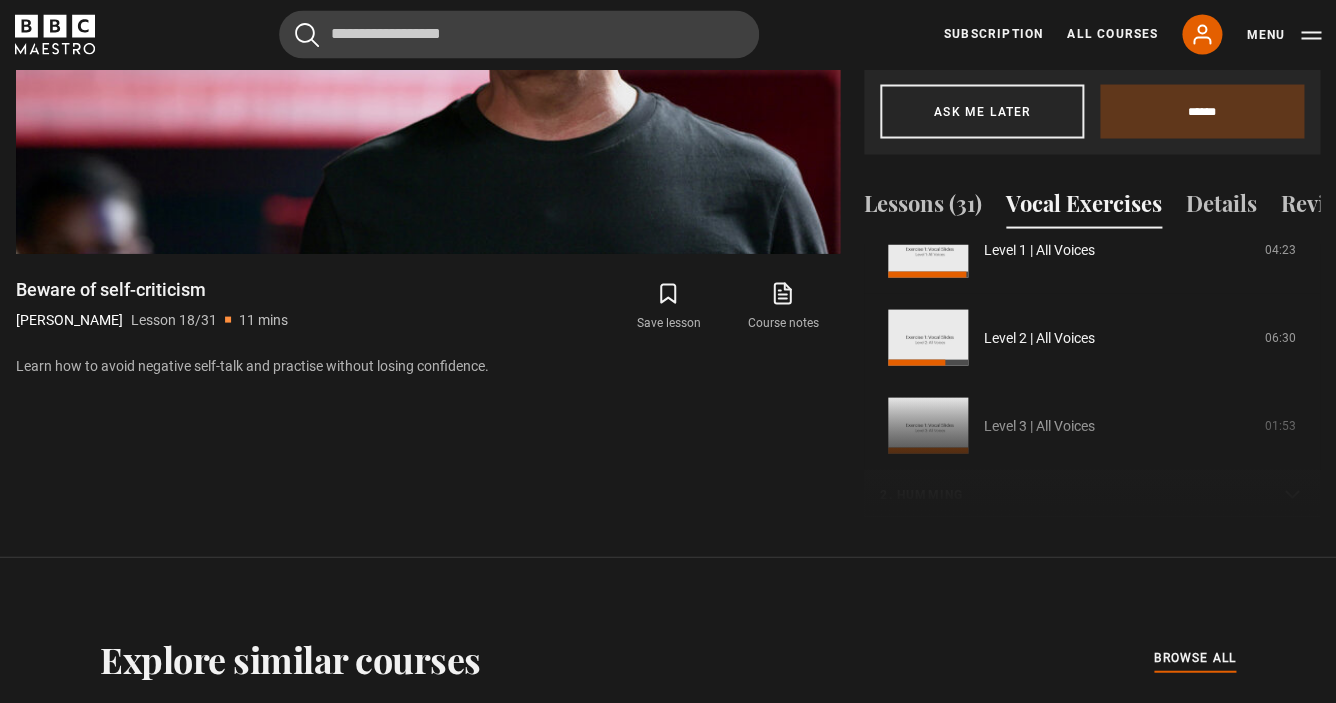 scroll, scrollTop: 110, scrollLeft: 0, axis: vertical 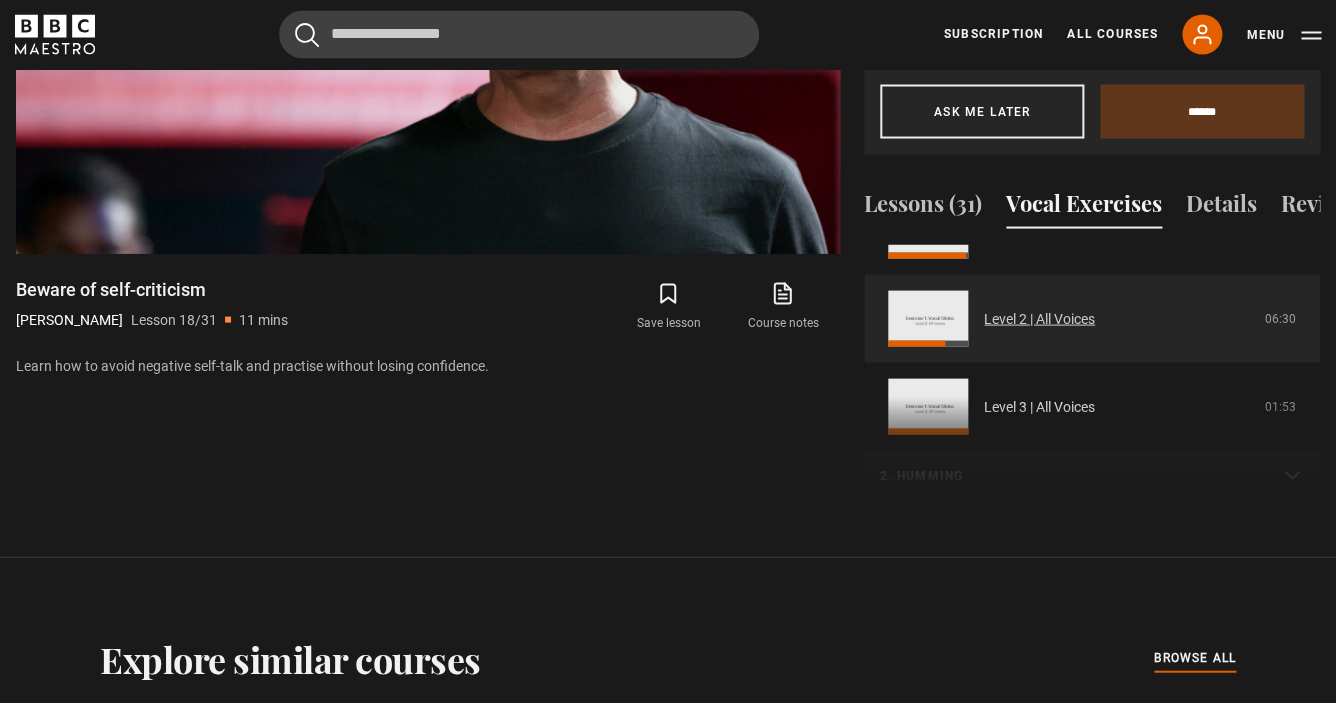 click on "Level 2 | All Voices" at bounding box center [1039, 319] 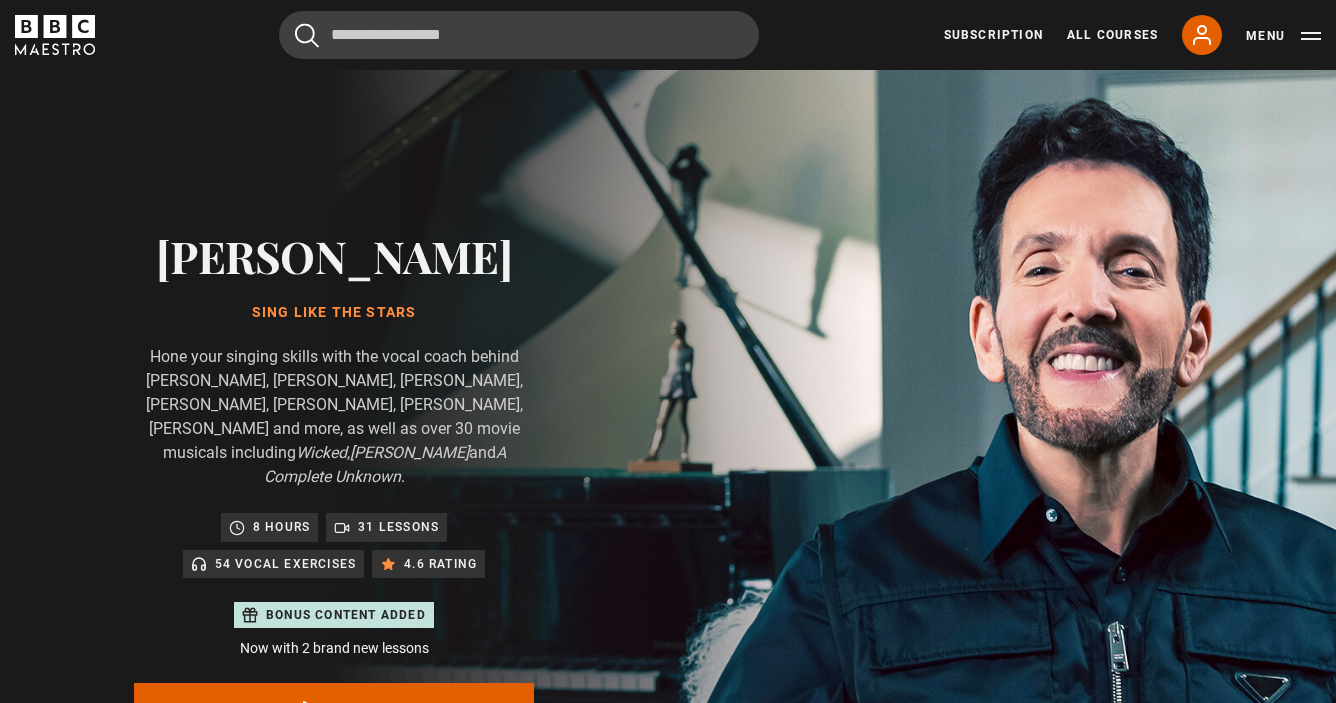 scroll, scrollTop: 957, scrollLeft: 0, axis: vertical 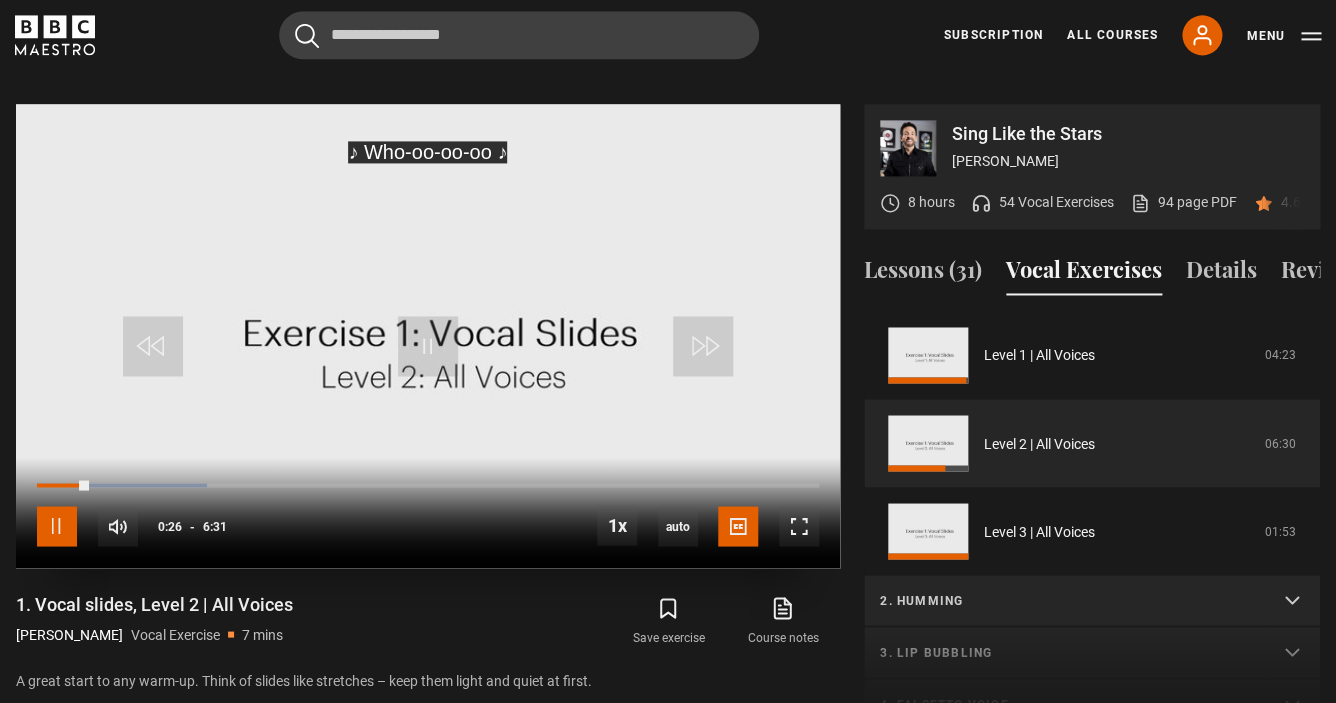 click at bounding box center (57, 526) 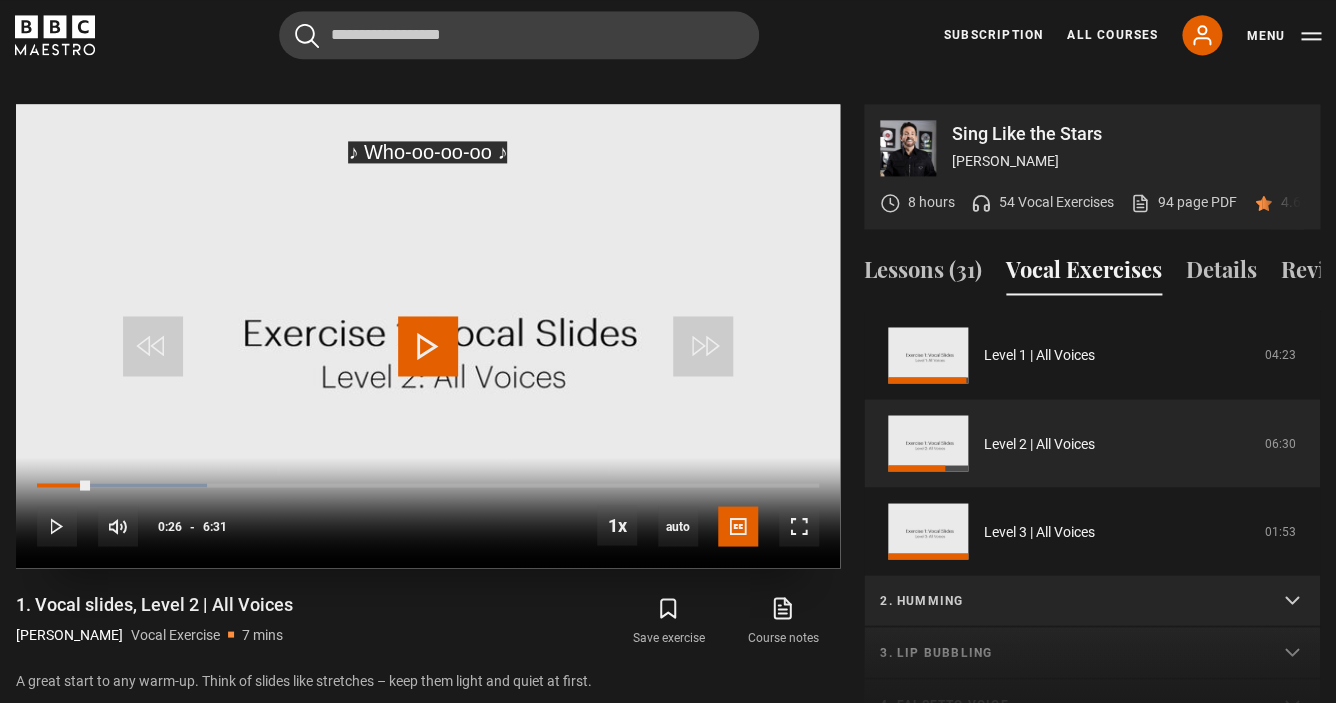 click at bounding box center (428, 346) 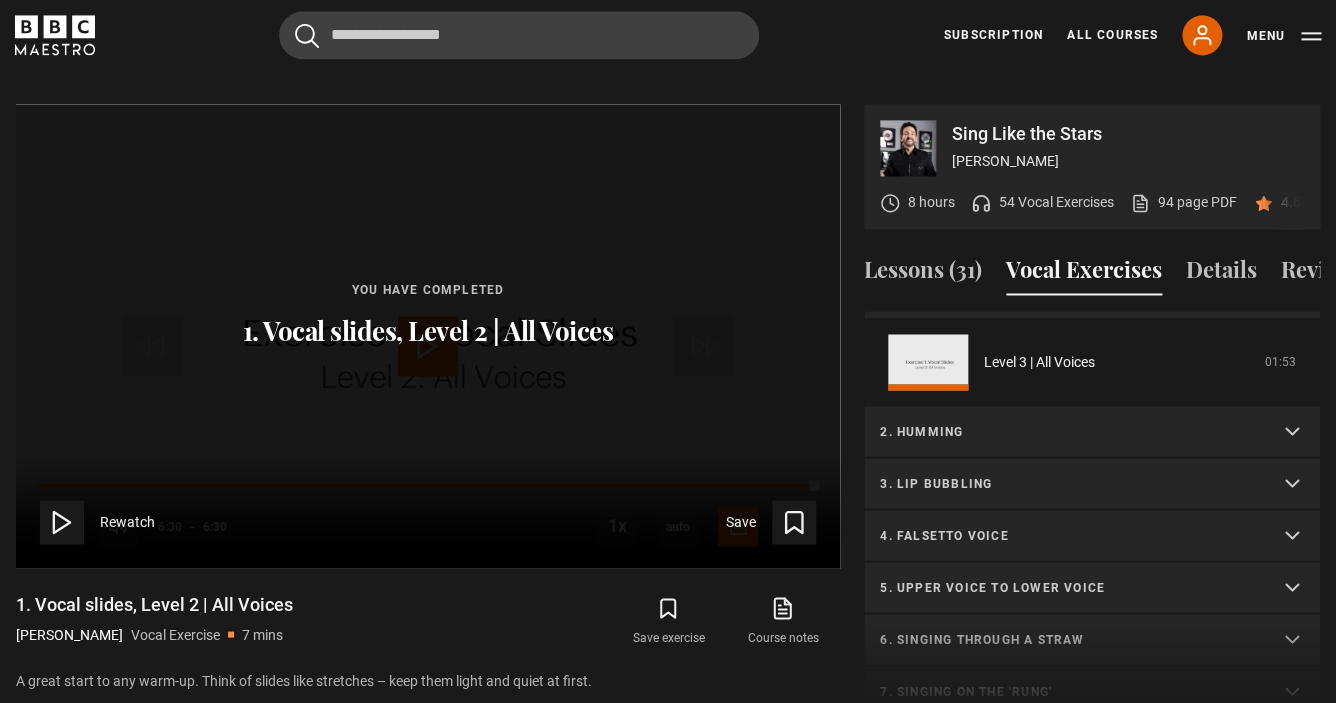 scroll, scrollTop: 245, scrollLeft: 0, axis: vertical 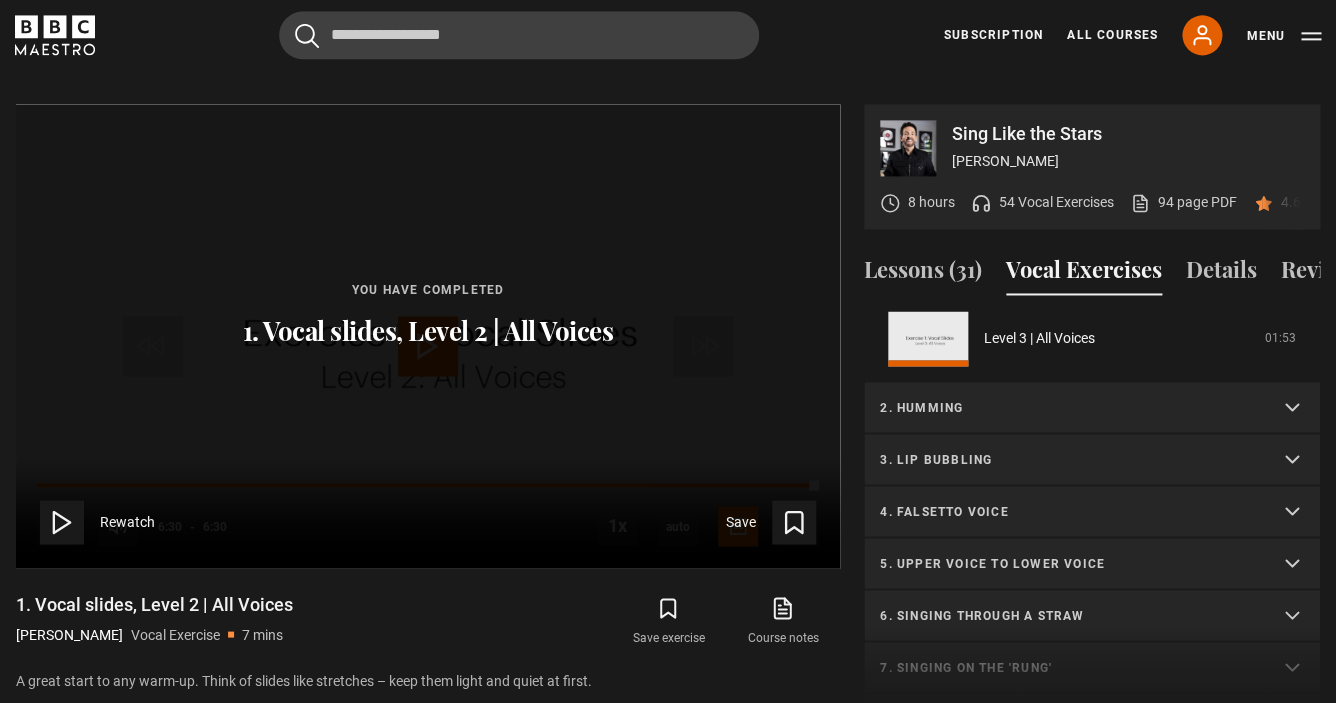 click on "2. Humming" at bounding box center [1092, 408] 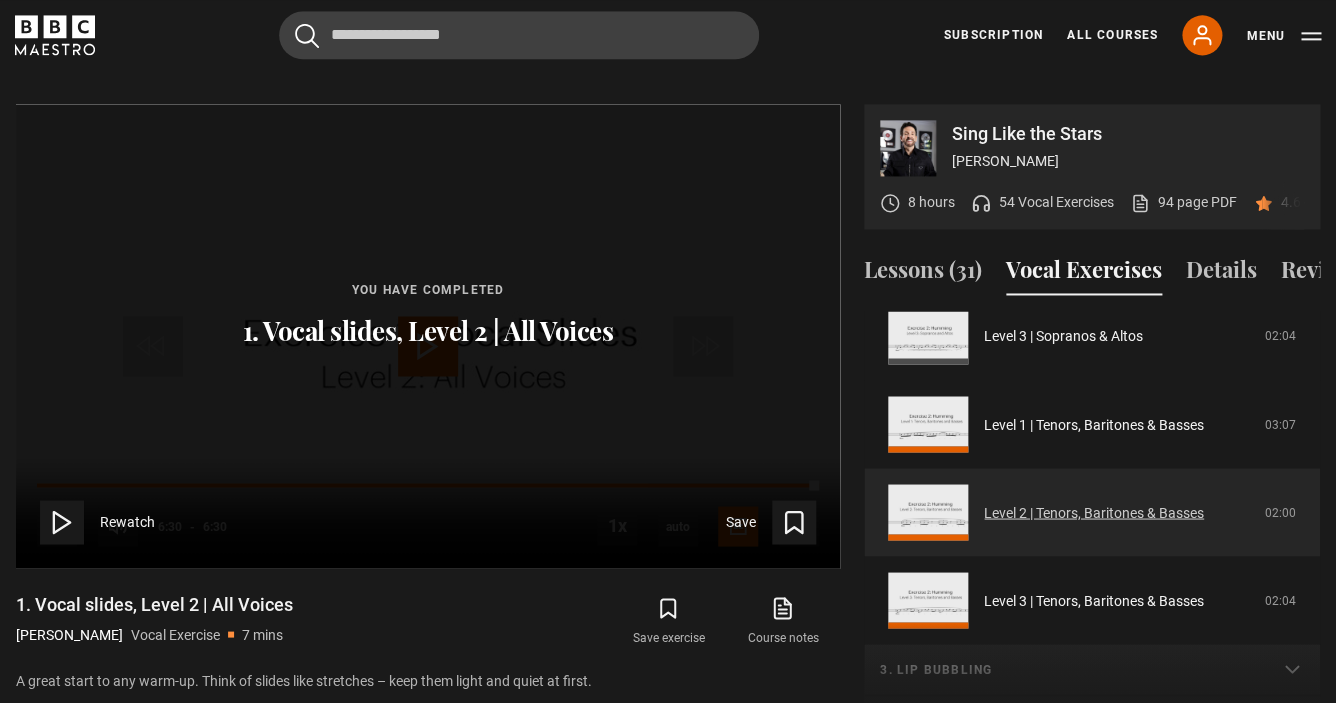 scroll, scrollTop: 604, scrollLeft: 0, axis: vertical 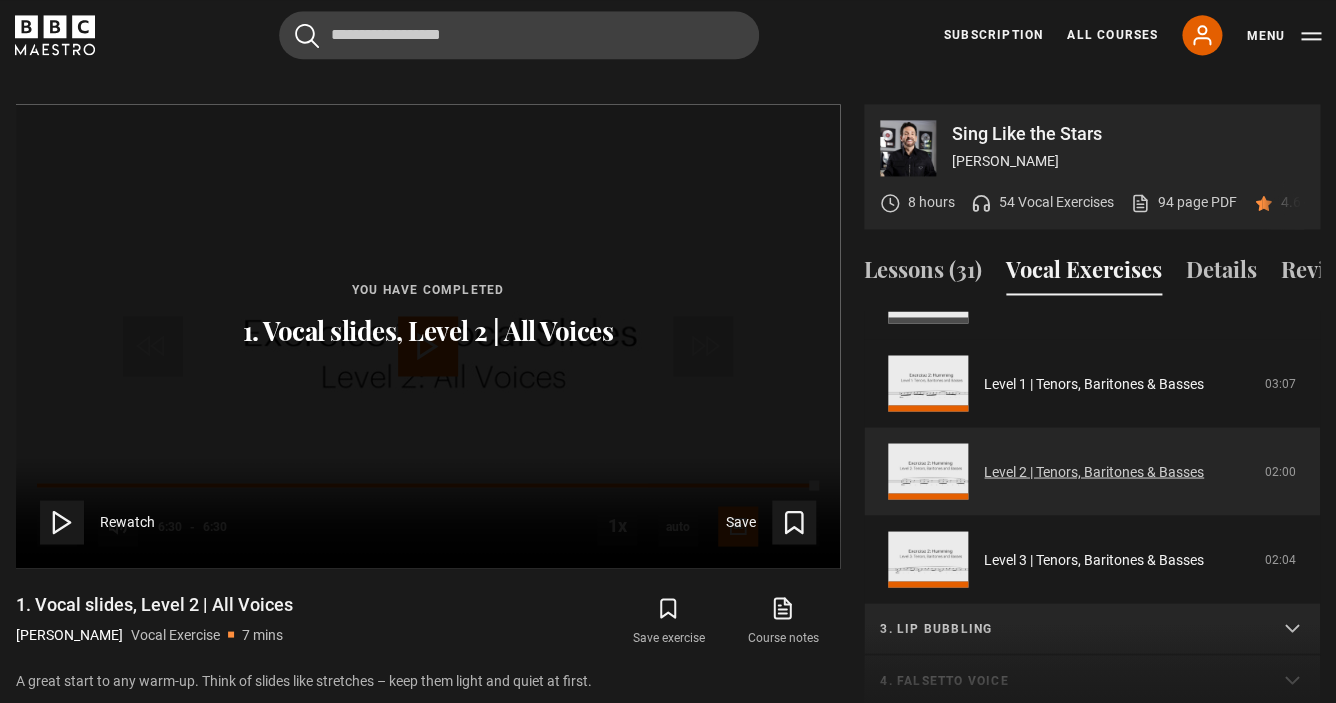 click on "Level 2 | Tenors, Baritones & Basses" at bounding box center [1094, 471] 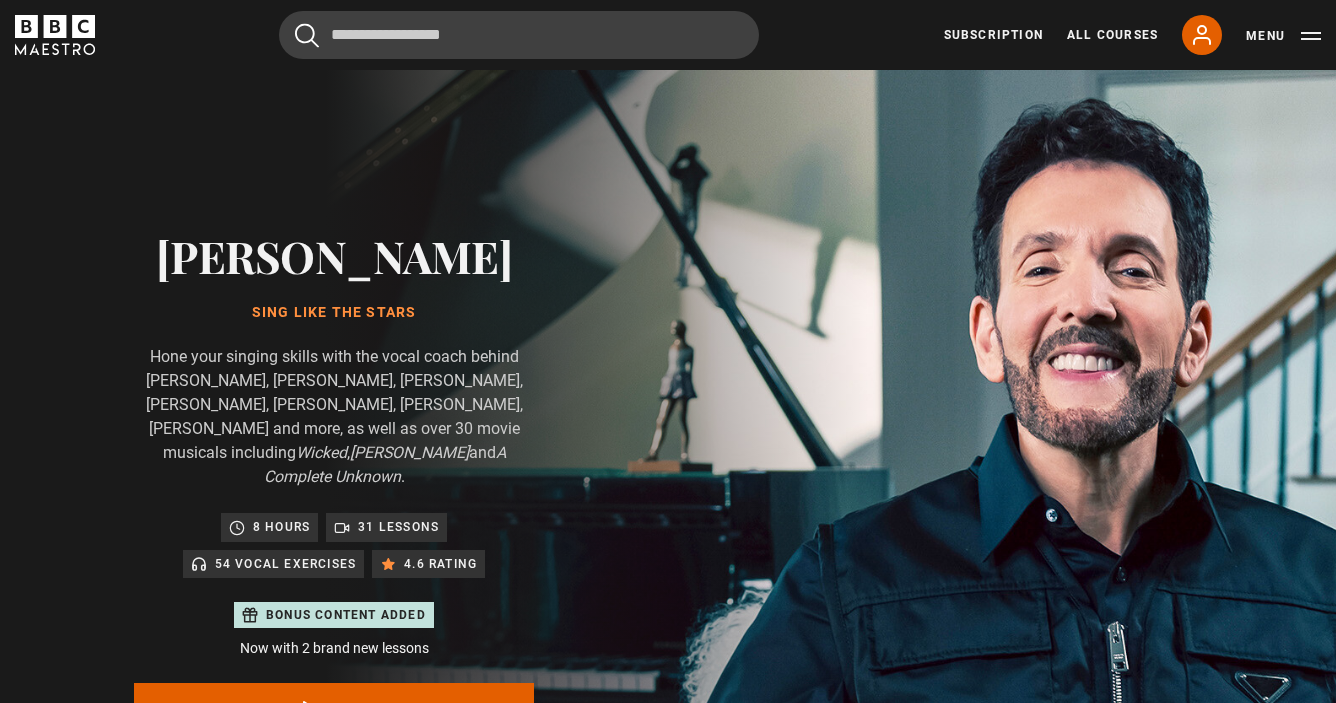 scroll, scrollTop: 957, scrollLeft: 0, axis: vertical 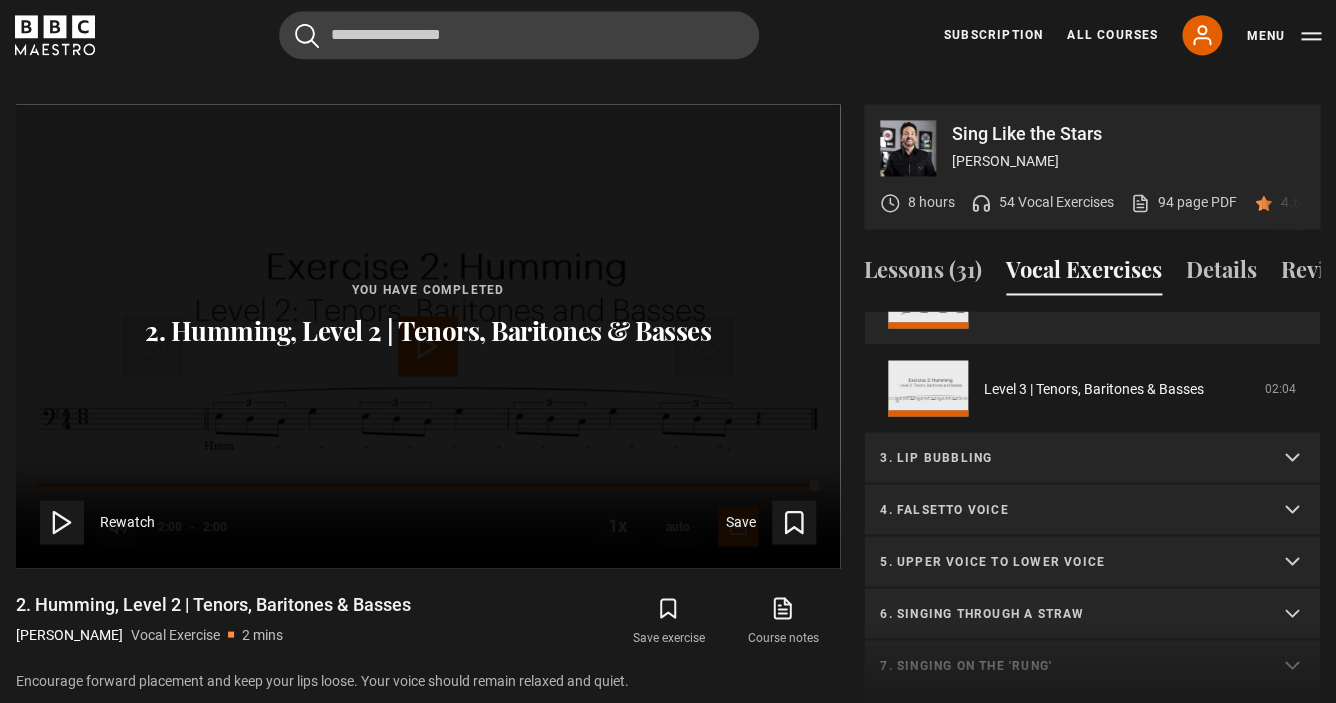 click on "3. Lip bubbling" at bounding box center (1092, 458) 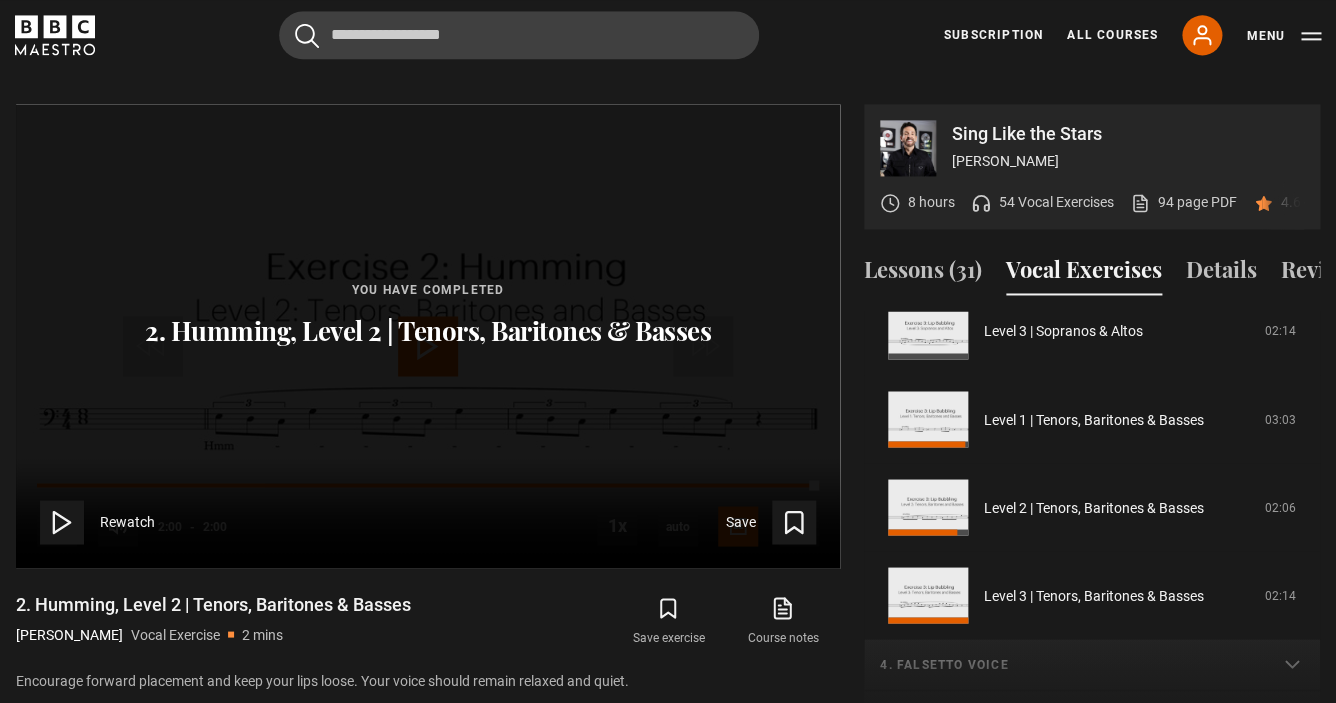 scroll, scrollTop: 983, scrollLeft: 0, axis: vertical 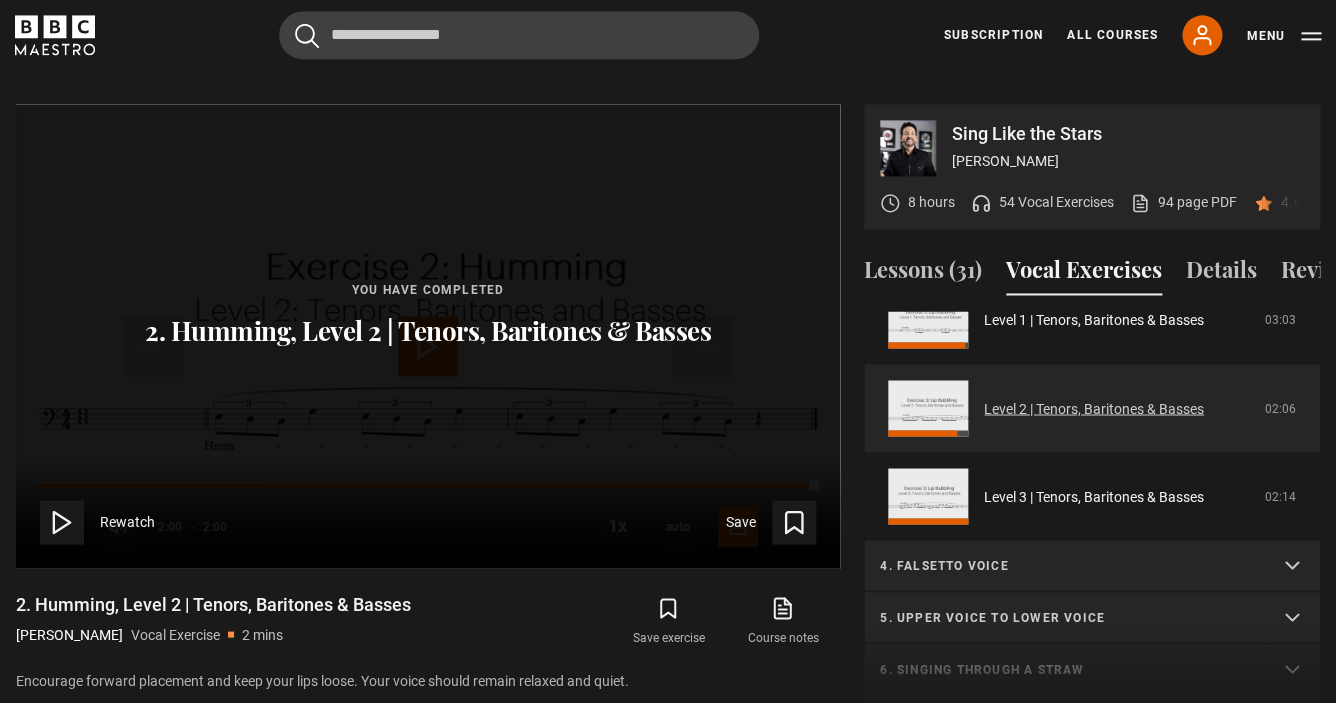 click on "Level 2 | Tenors, Baritones & Basses" at bounding box center (1094, 408) 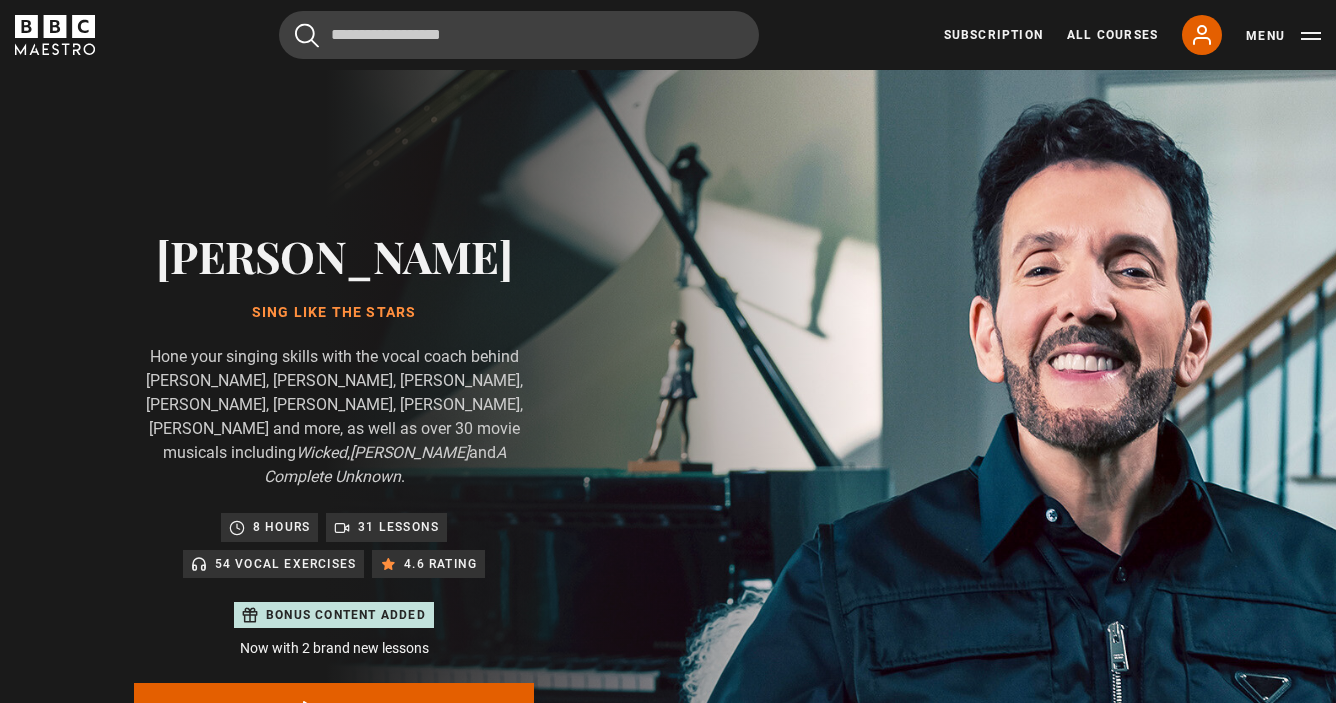 scroll, scrollTop: 957, scrollLeft: 0, axis: vertical 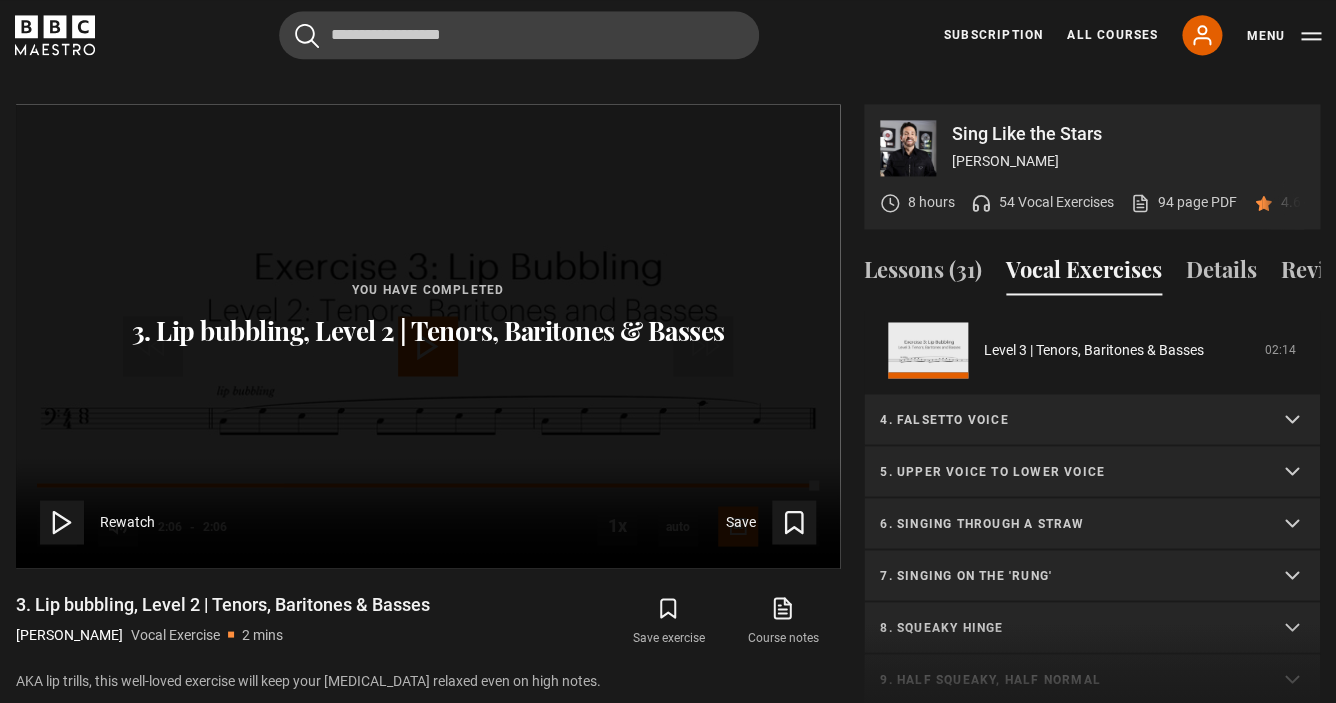 click on "4. Falsetto voice" at bounding box center (1092, 420) 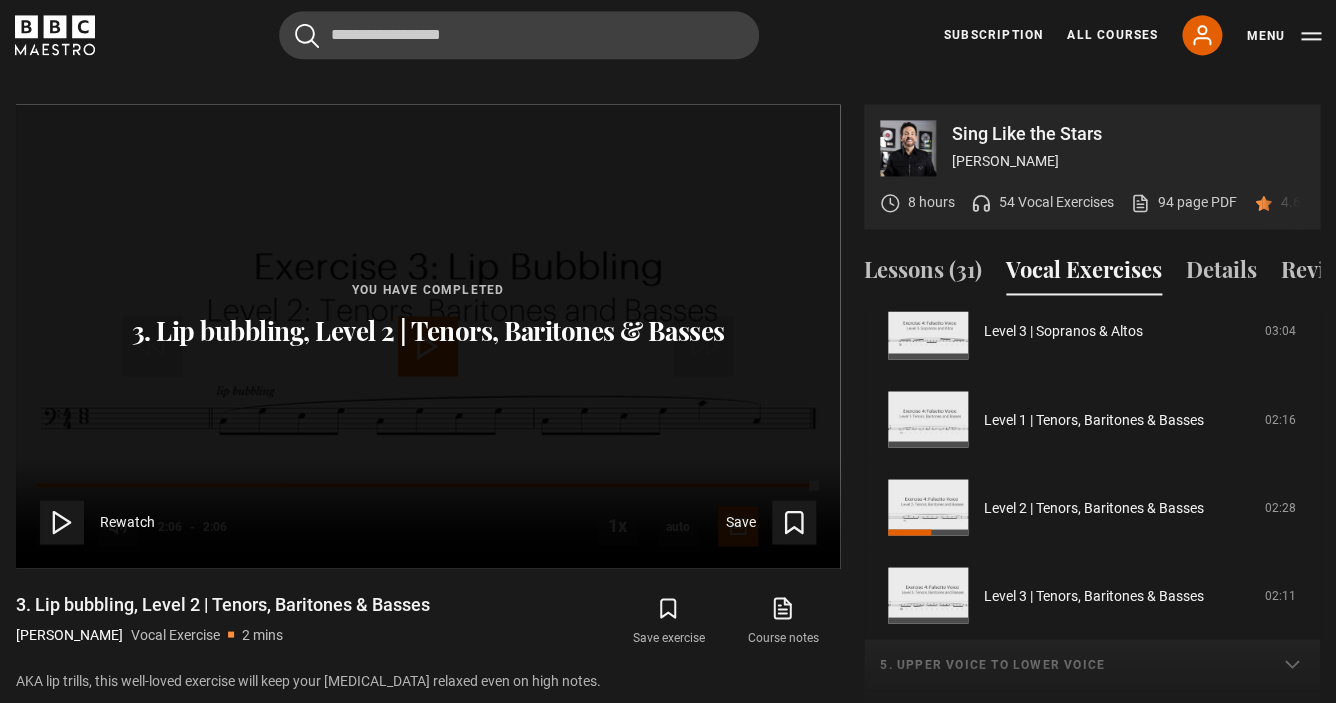 scroll, scrollTop: 945, scrollLeft: 0, axis: vertical 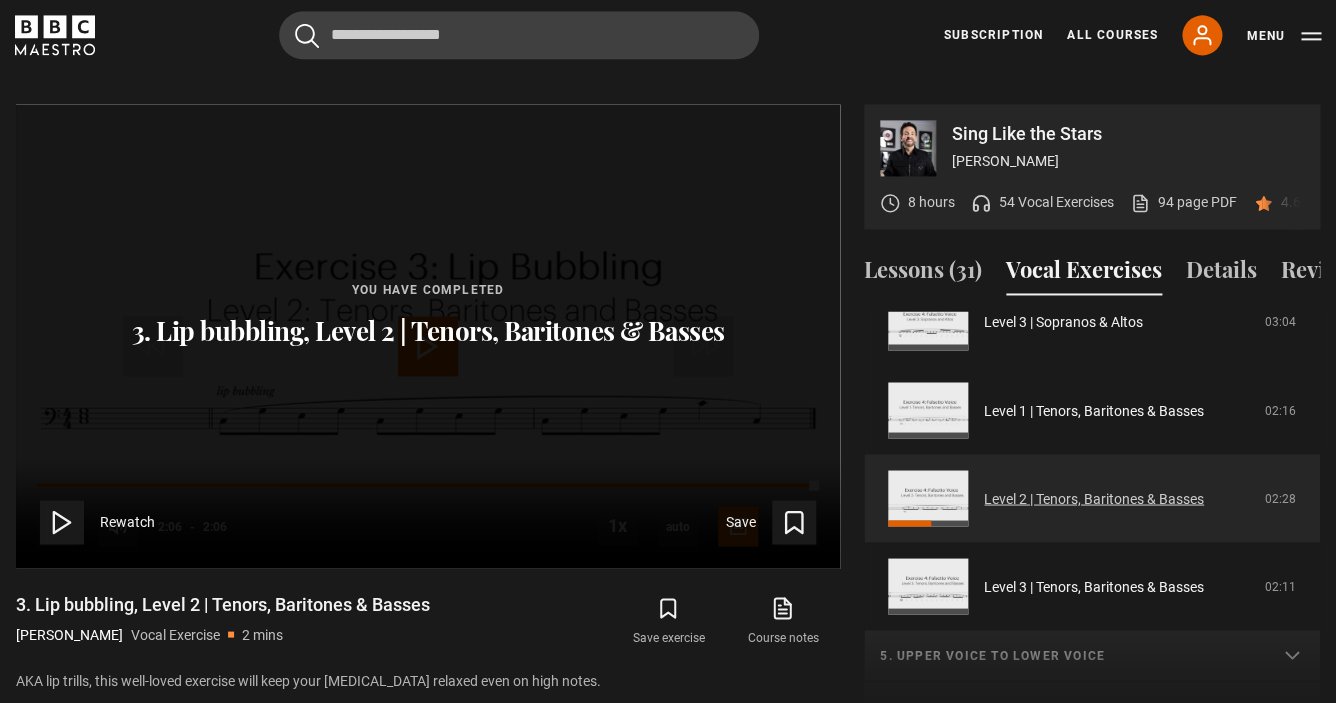 click on "Level 2 | Tenors, Baritones & Basses" at bounding box center (1094, 498) 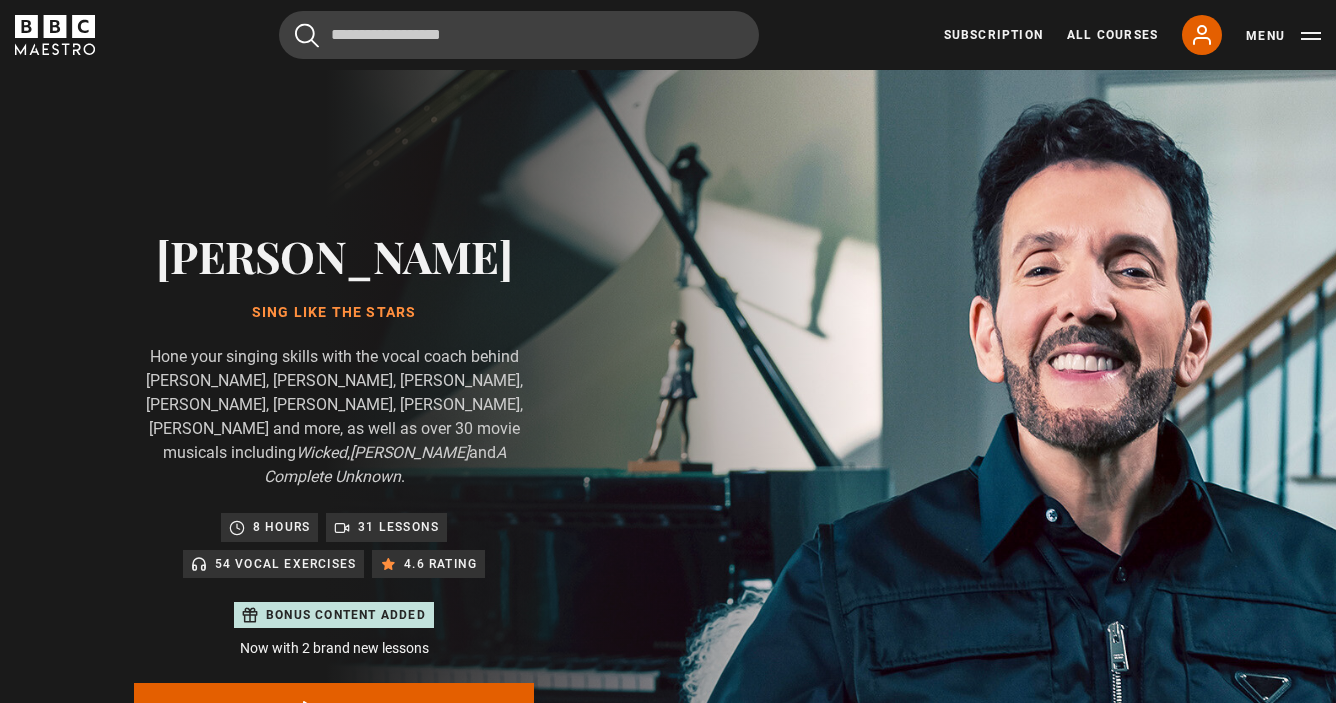 scroll, scrollTop: 957, scrollLeft: 0, axis: vertical 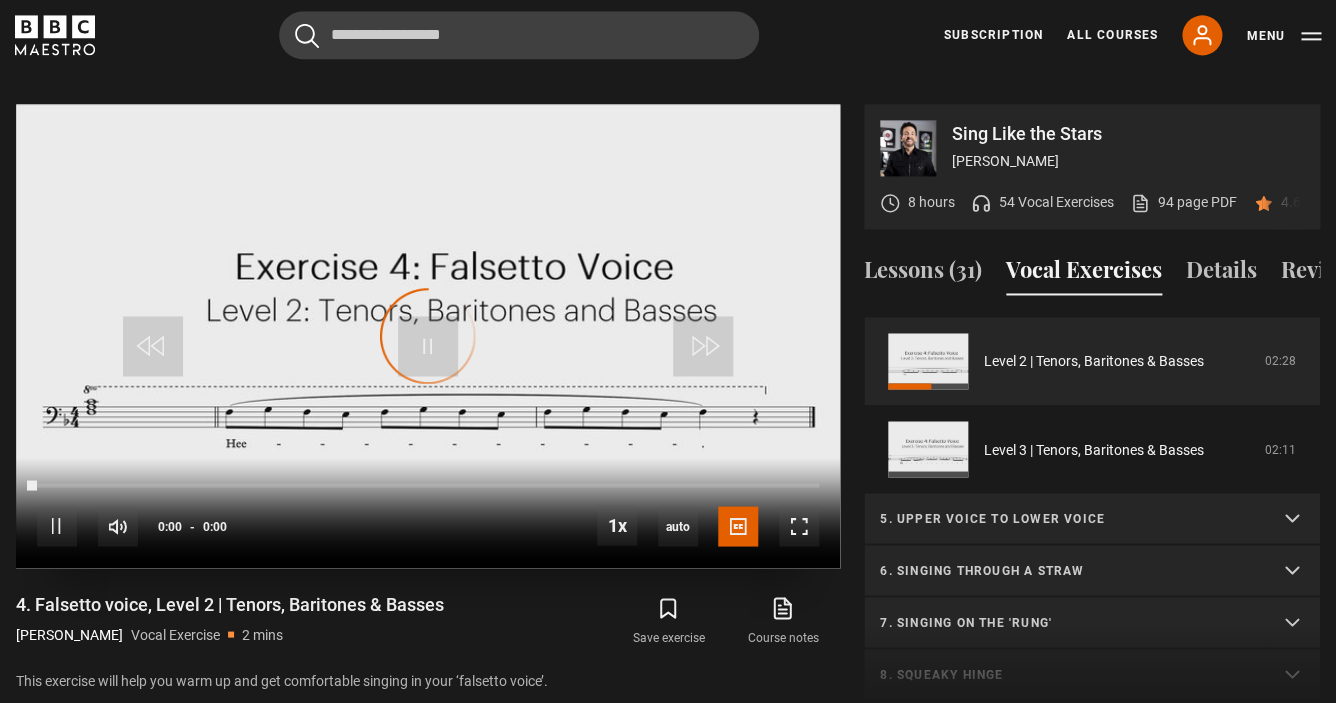 click on "Video Player is loading." at bounding box center (428, 336) 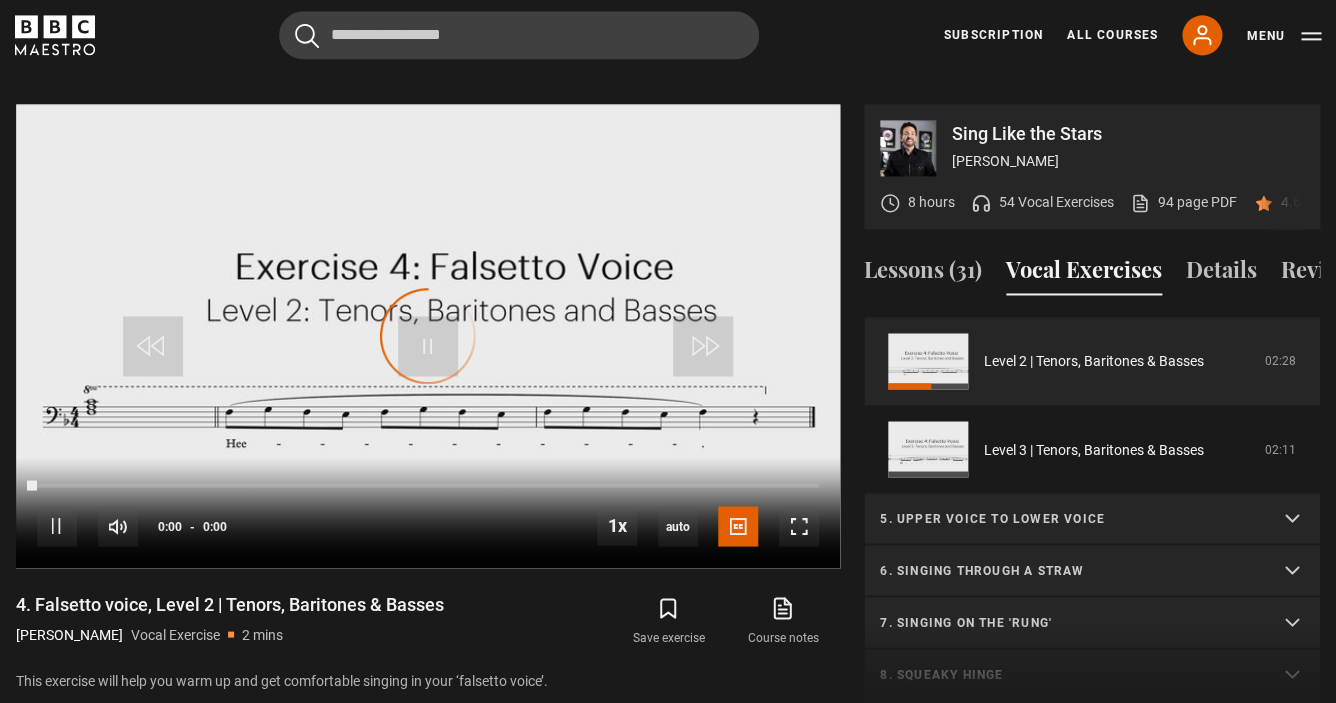 click on "5. Upper voice to lower voice" at bounding box center (1068, 518) 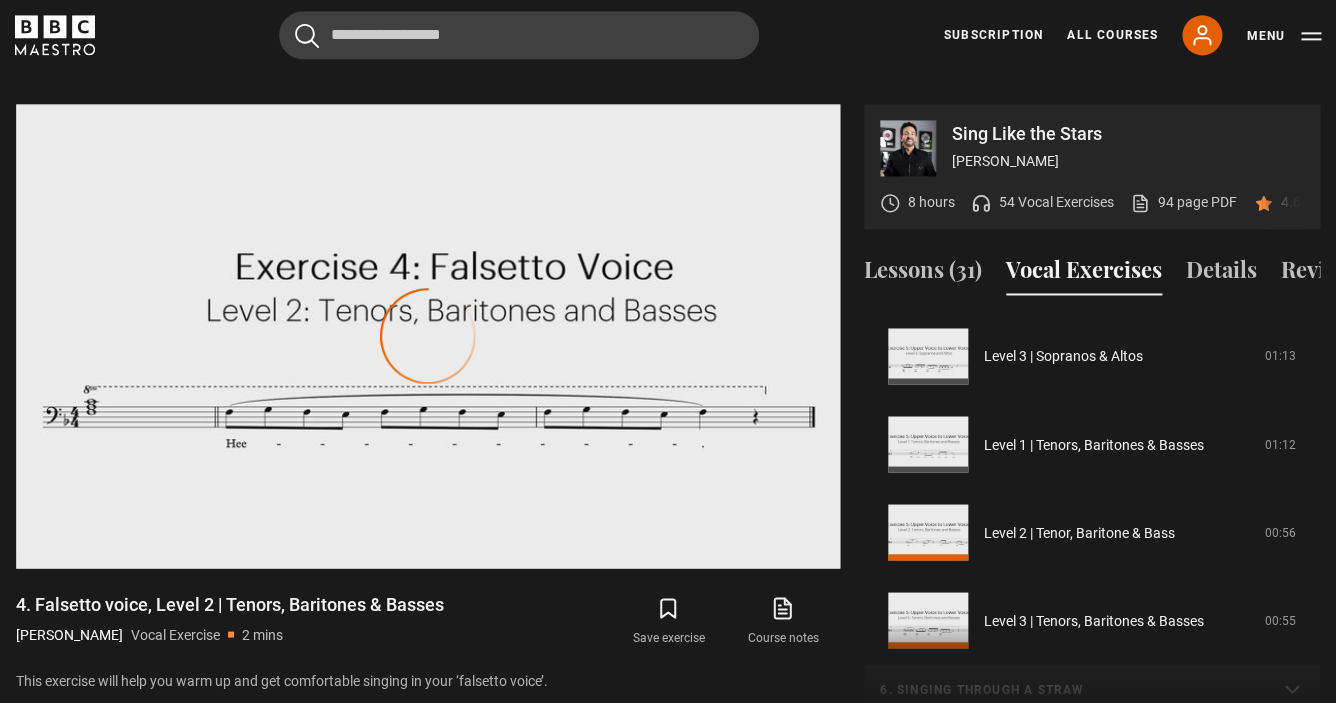 scroll, scrollTop: 965, scrollLeft: 0, axis: vertical 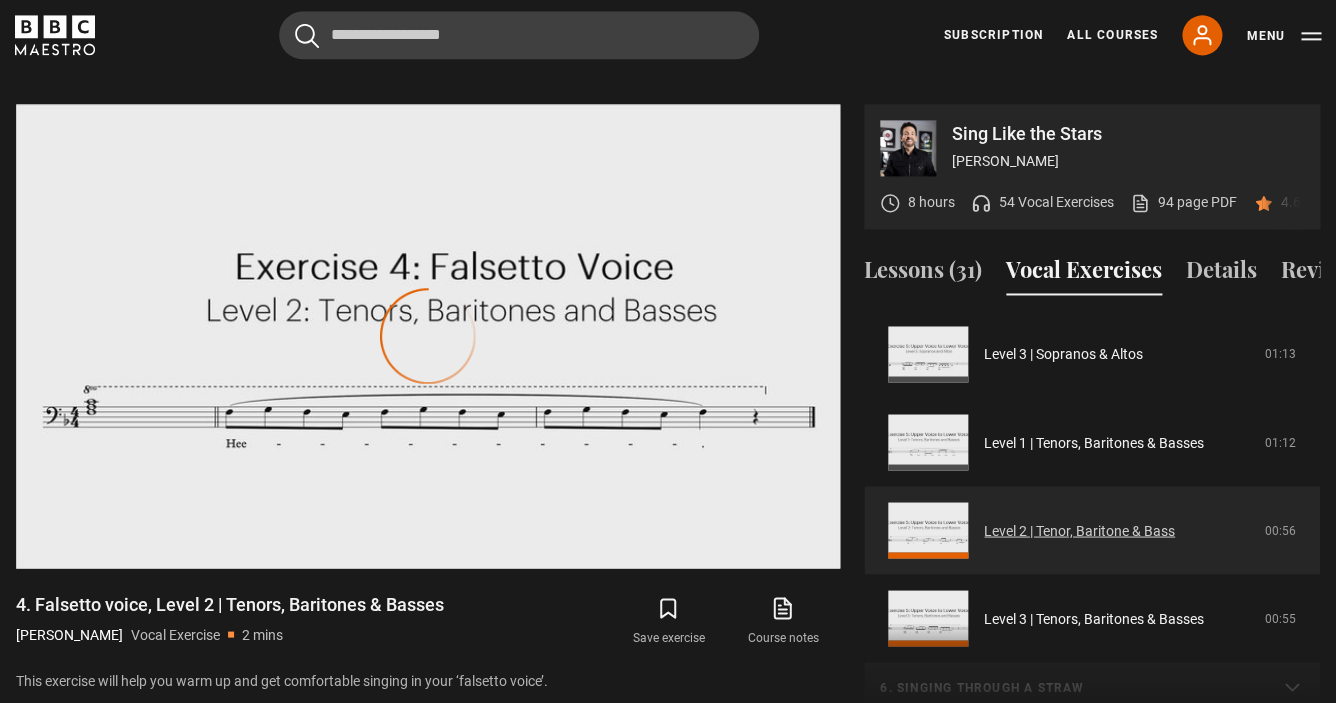 click on "Level 2 | Tenor, Baritone & Bass" at bounding box center (1079, 530) 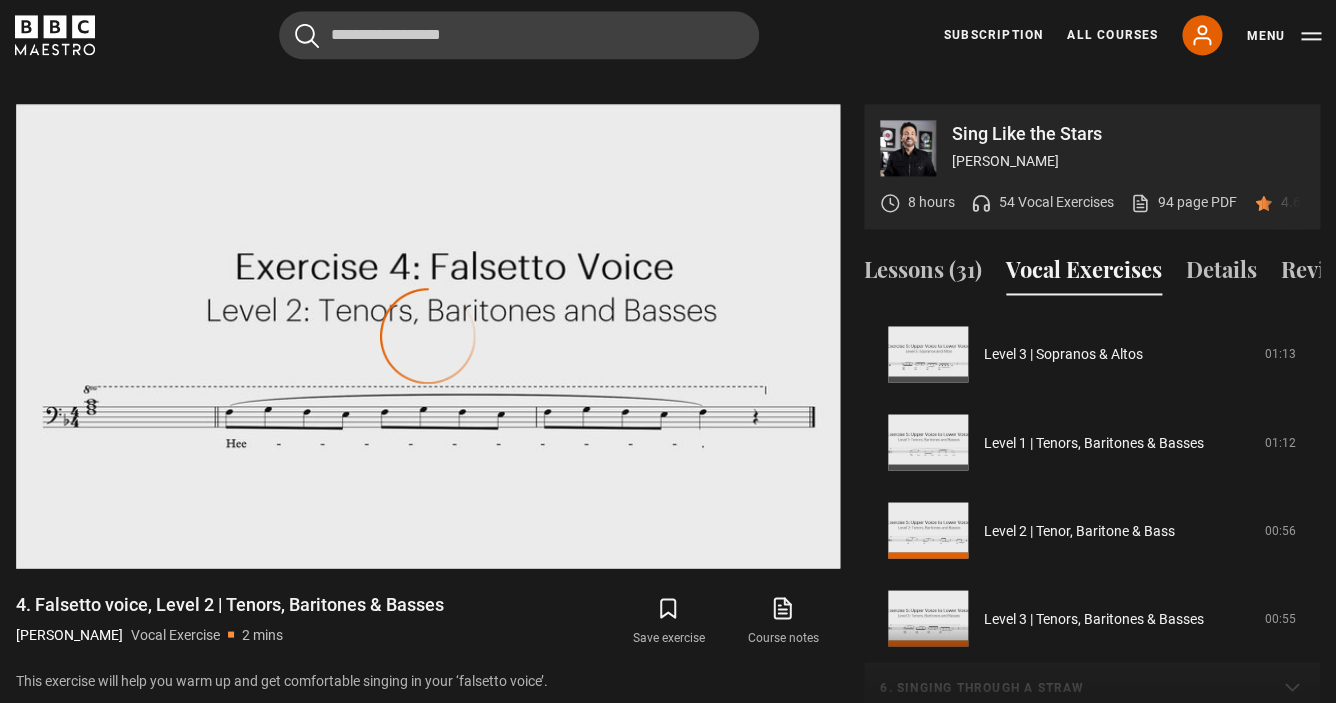 click on "1. Vocal slides
Level 1 | All Voices
04:23
Level 2 | All Voices
06:30
Level 3 | All Voices
01:53
2. Humming
Level 1 | Sopranos & Altos
02:31
Level 2 | Sopranos & Altos
01:44" at bounding box center [1092, 527] 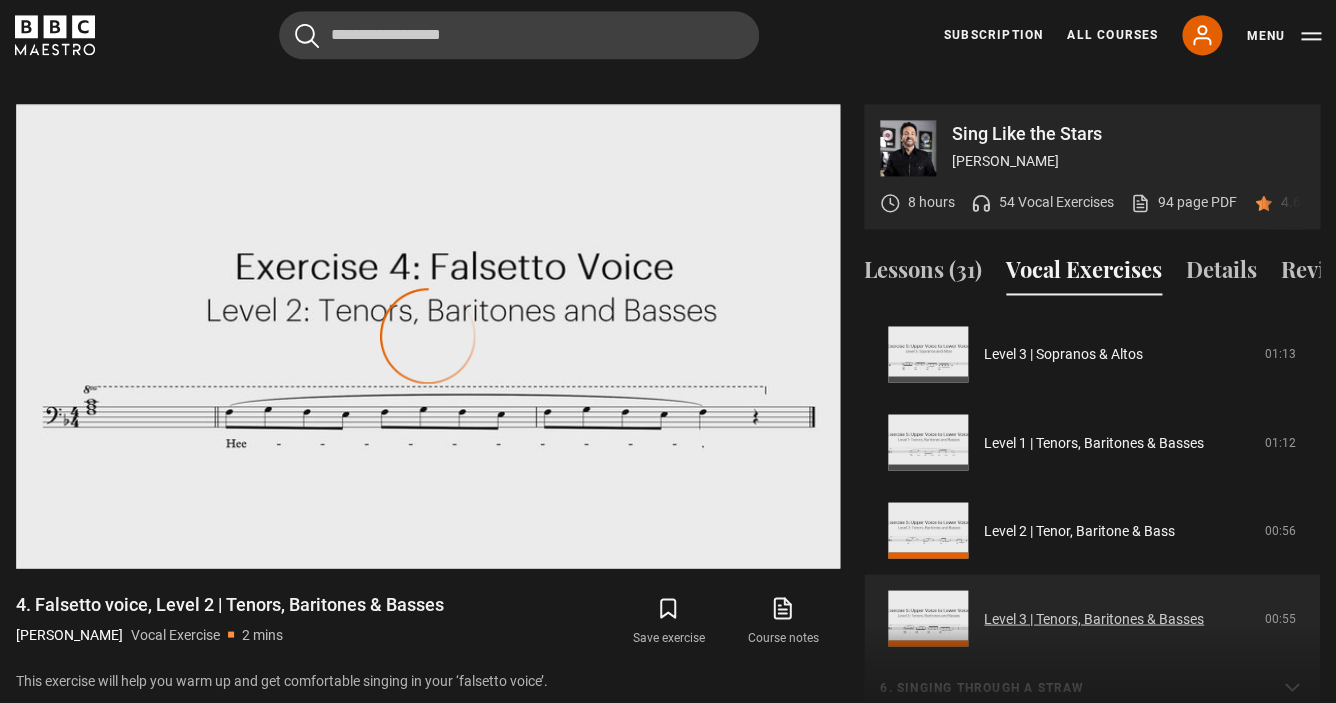 click on "Level 3 | Tenors, Baritones & Basses" at bounding box center [1094, 618] 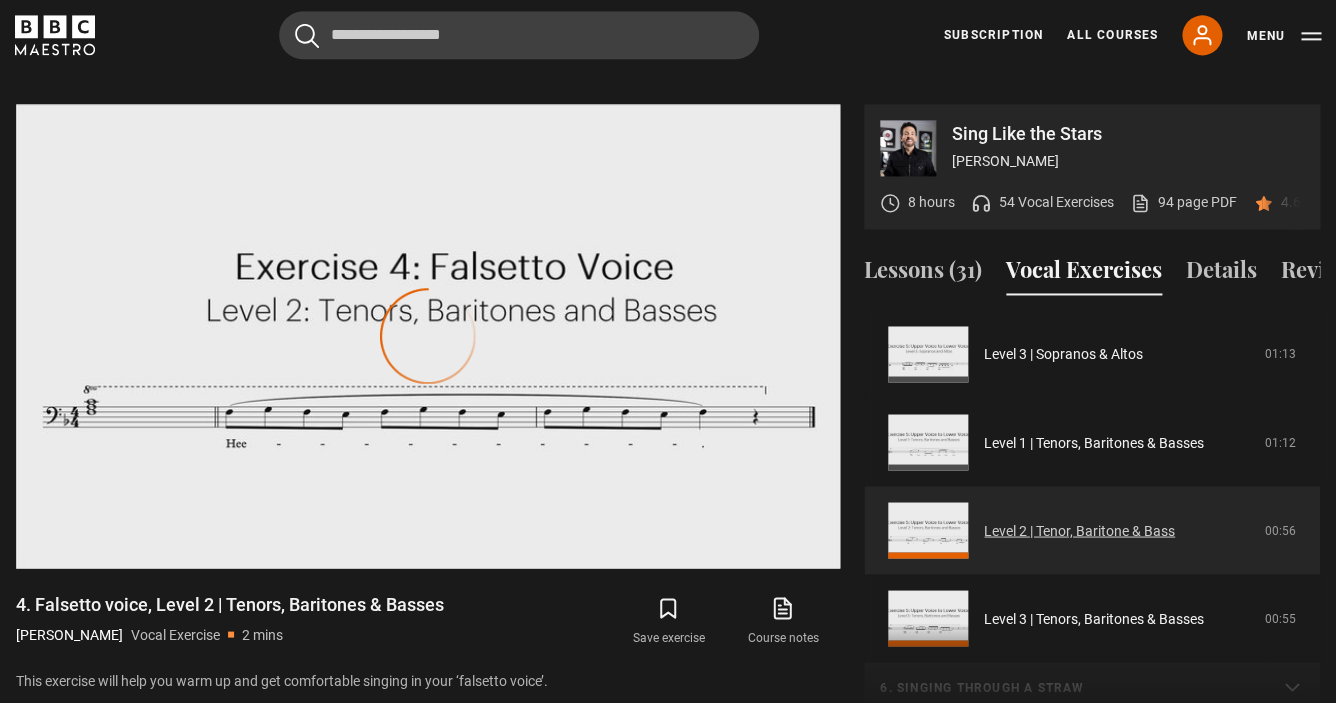 click on "Level 2 | Tenor, Baritone & Bass" at bounding box center (1079, 530) 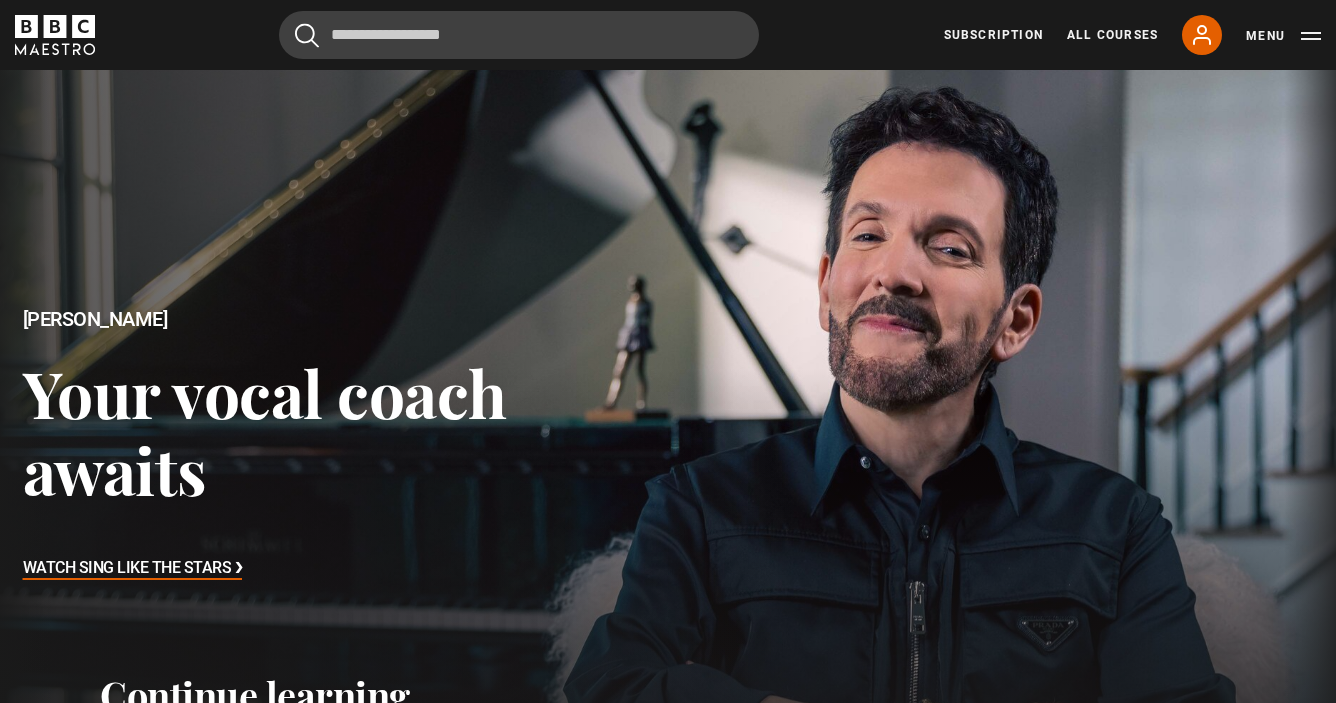 scroll, scrollTop: 0, scrollLeft: 0, axis: both 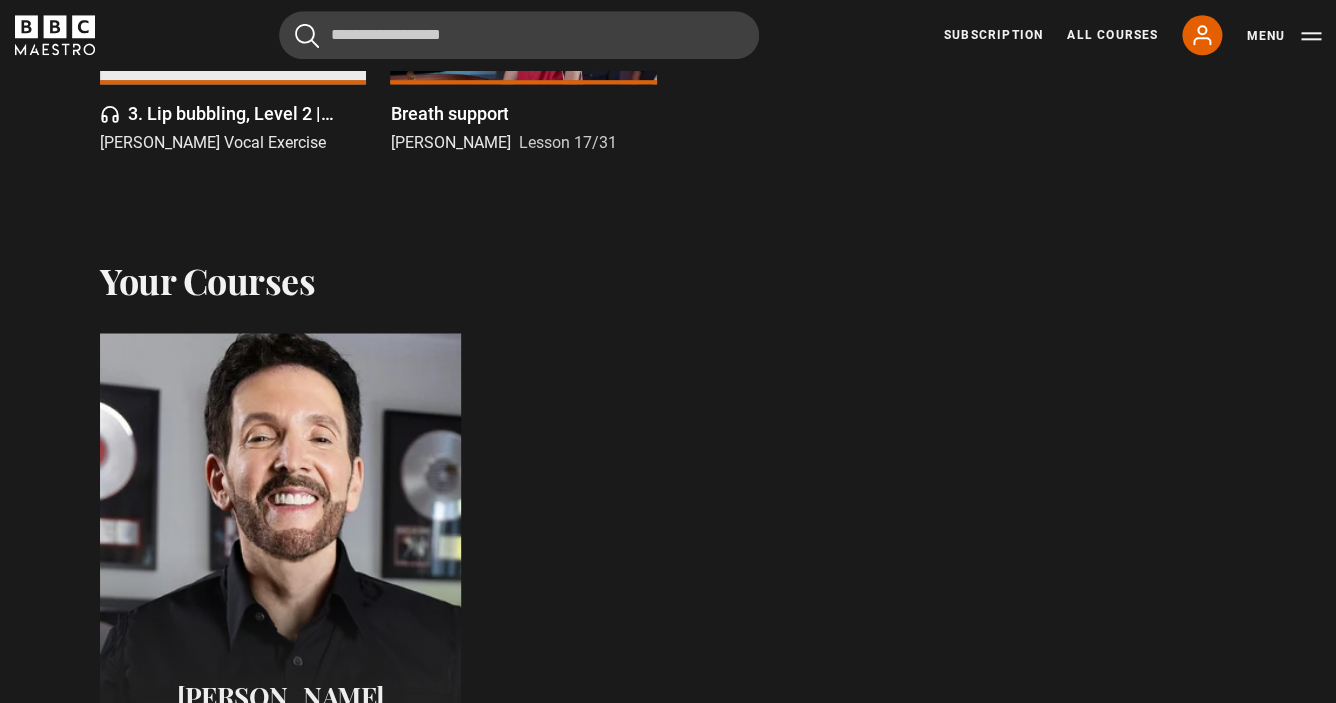 click at bounding box center (280, 573) 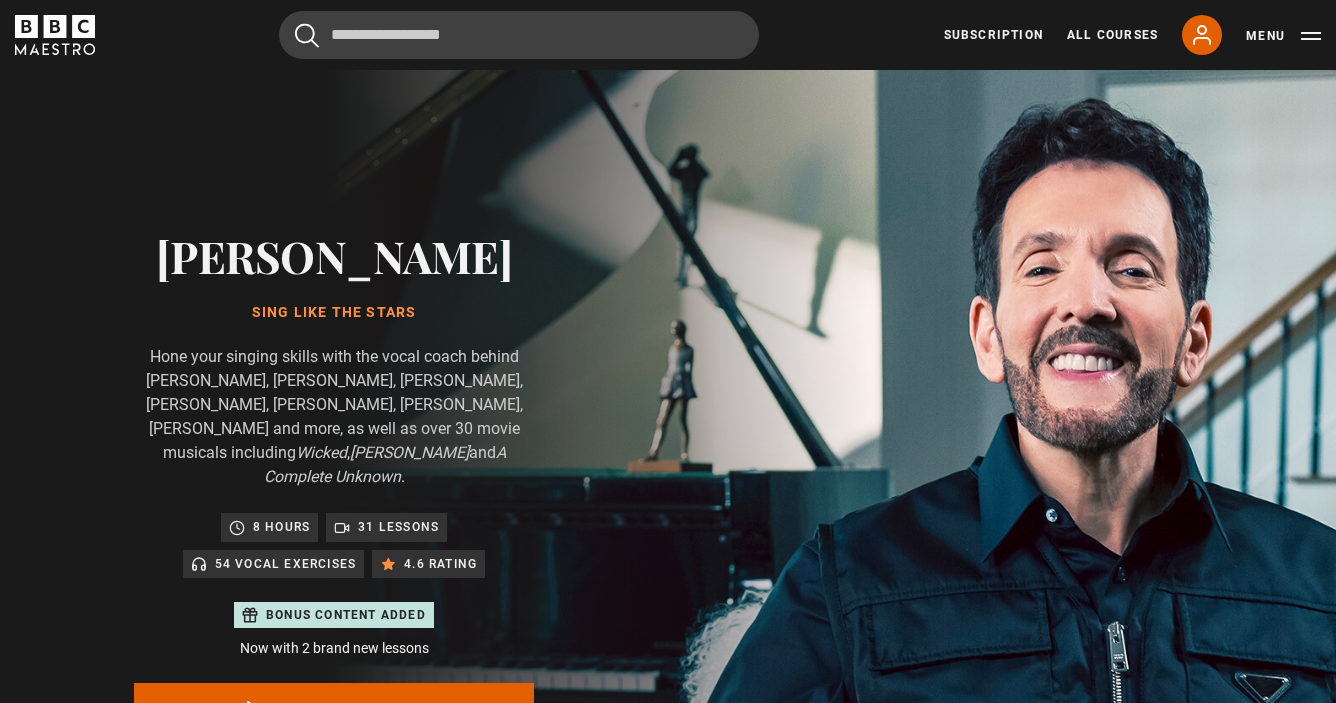 scroll, scrollTop: 1030, scrollLeft: 0, axis: vertical 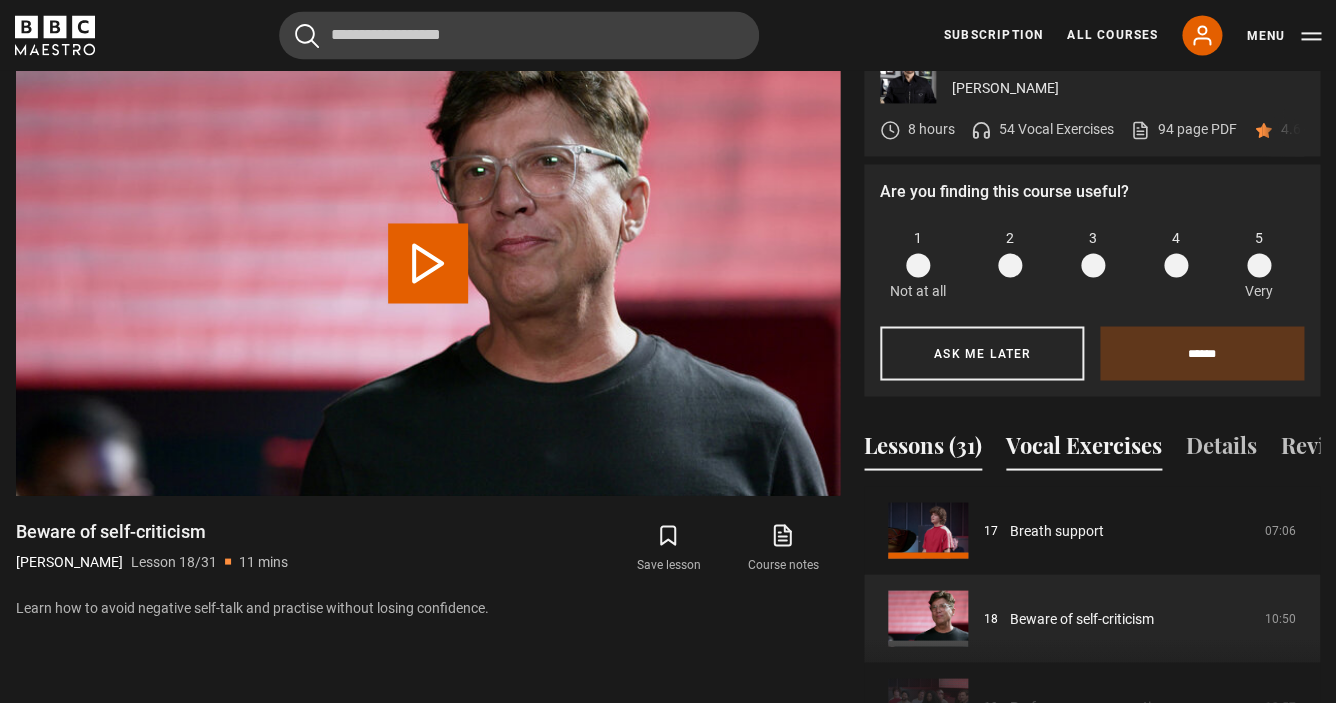 click on "Vocal Exercises" at bounding box center [1084, 449] 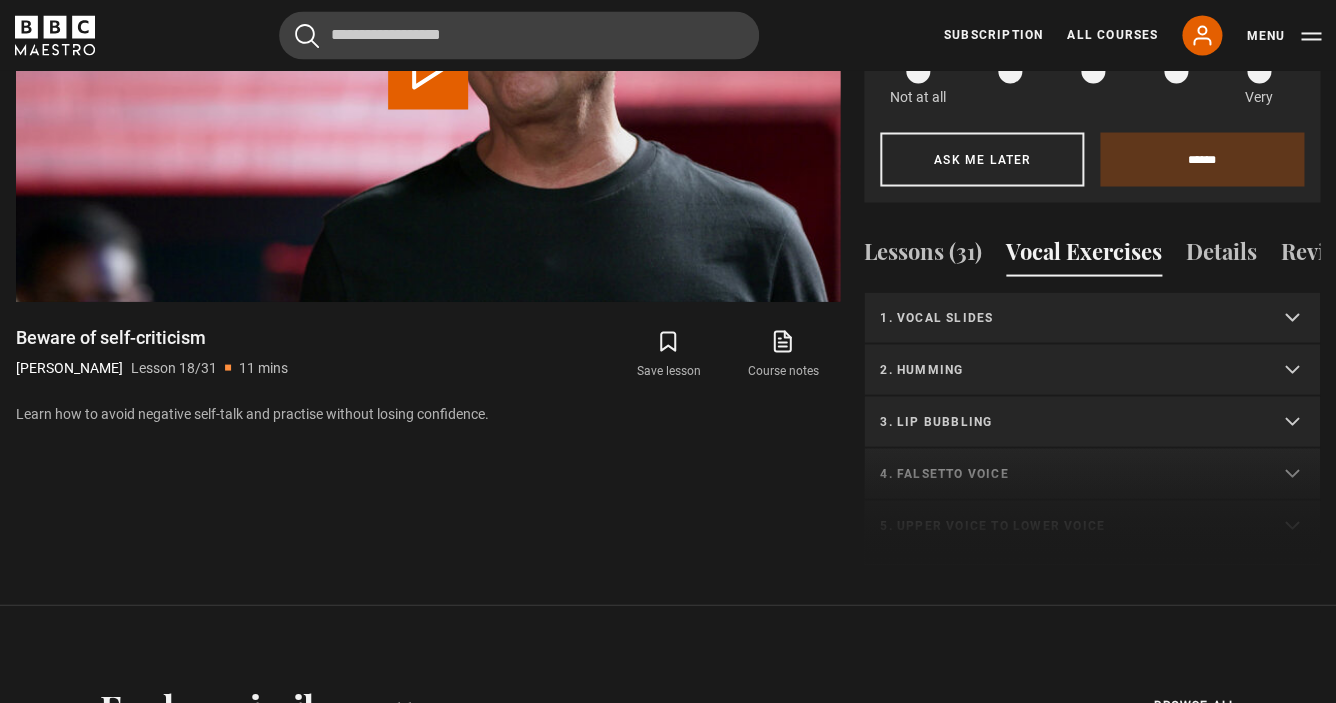 scroll, scrollTop: 1226, scrollLeft: 0, axis: vertical 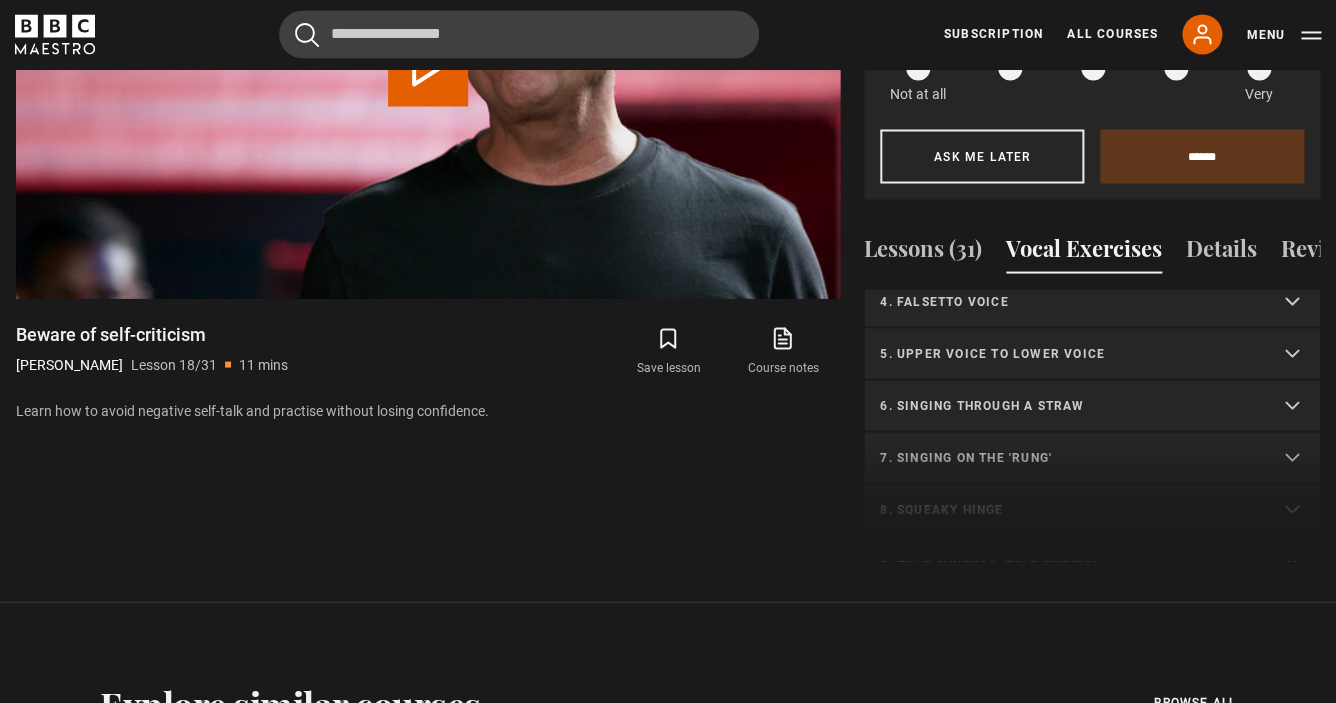 click on "5. Upper voice to lower voice" at bounding box center (1092, 355) 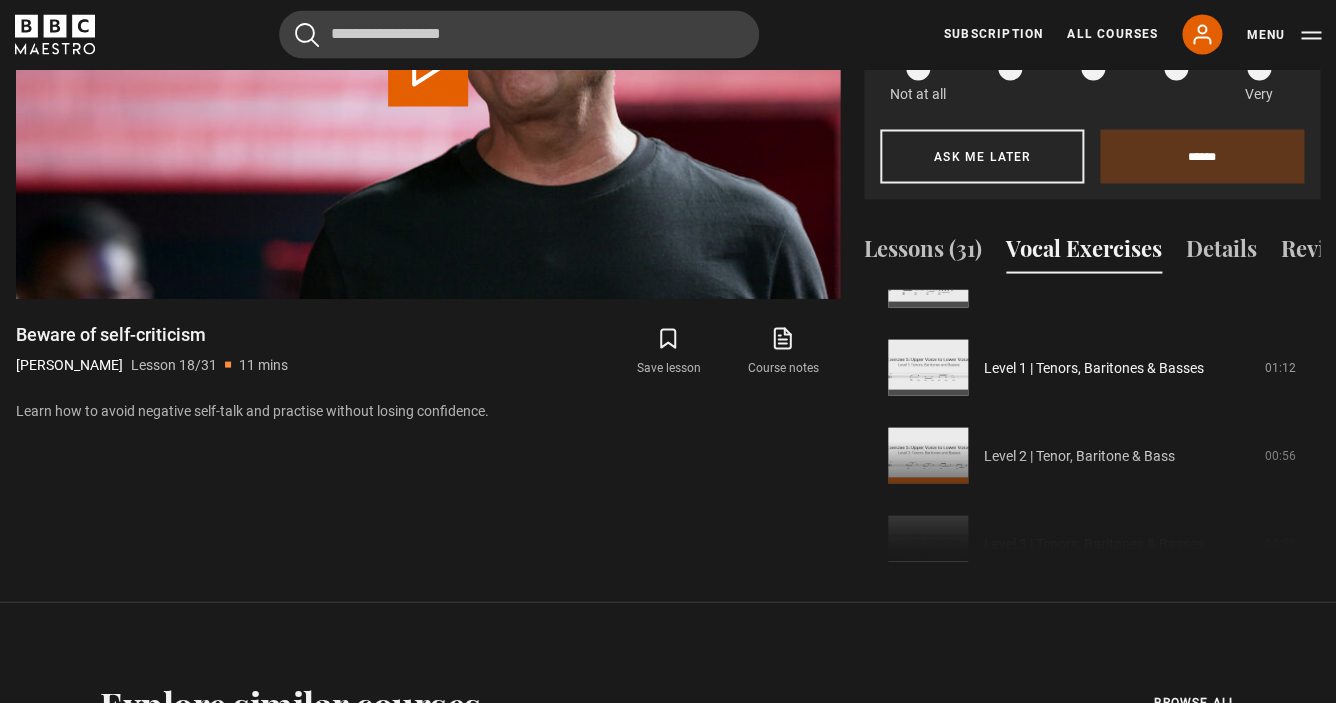 scroll, scrollTop: 555, scrollLeft: 0, axis: vertical 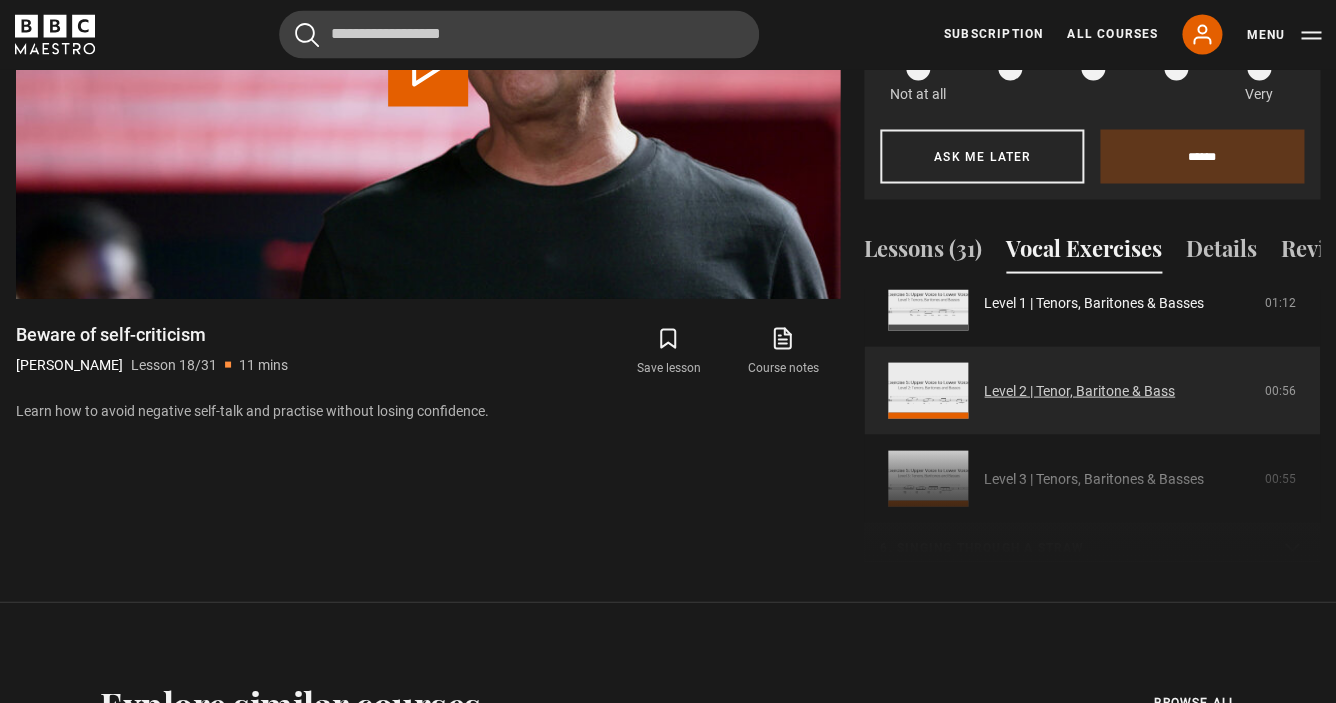 click on "Level 2 | Tenor, Baritone & Bass" at bounding box center [1079, 391] 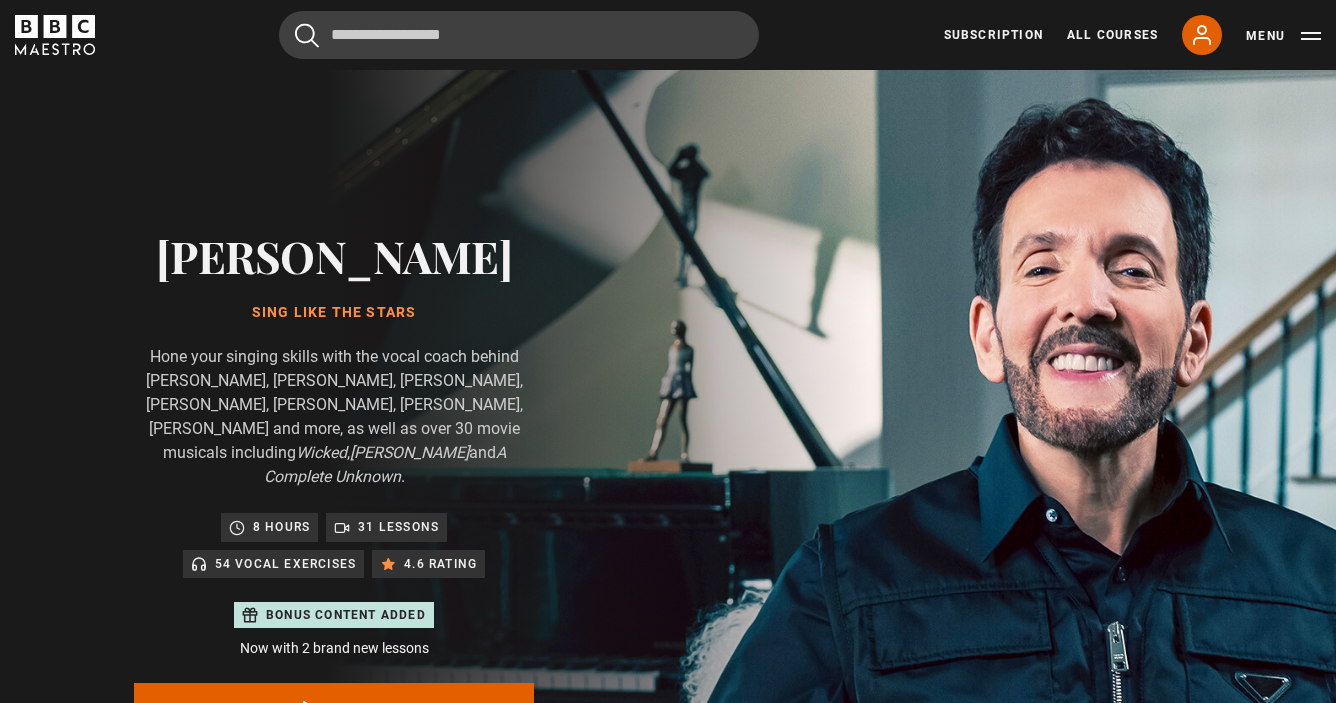 click on "Play Video" at bounding box center [428, 1293] 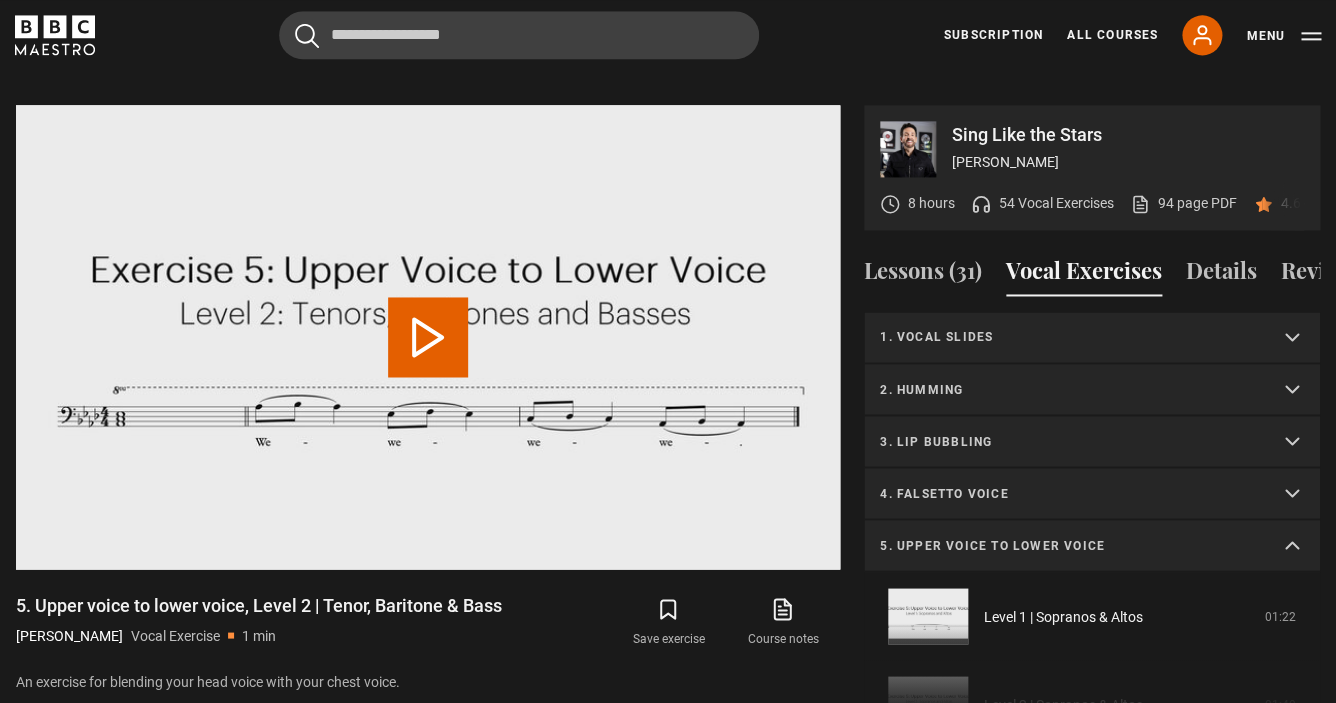 scroll, scrollTop: 524, scrollLeft: 0, axis: vertical 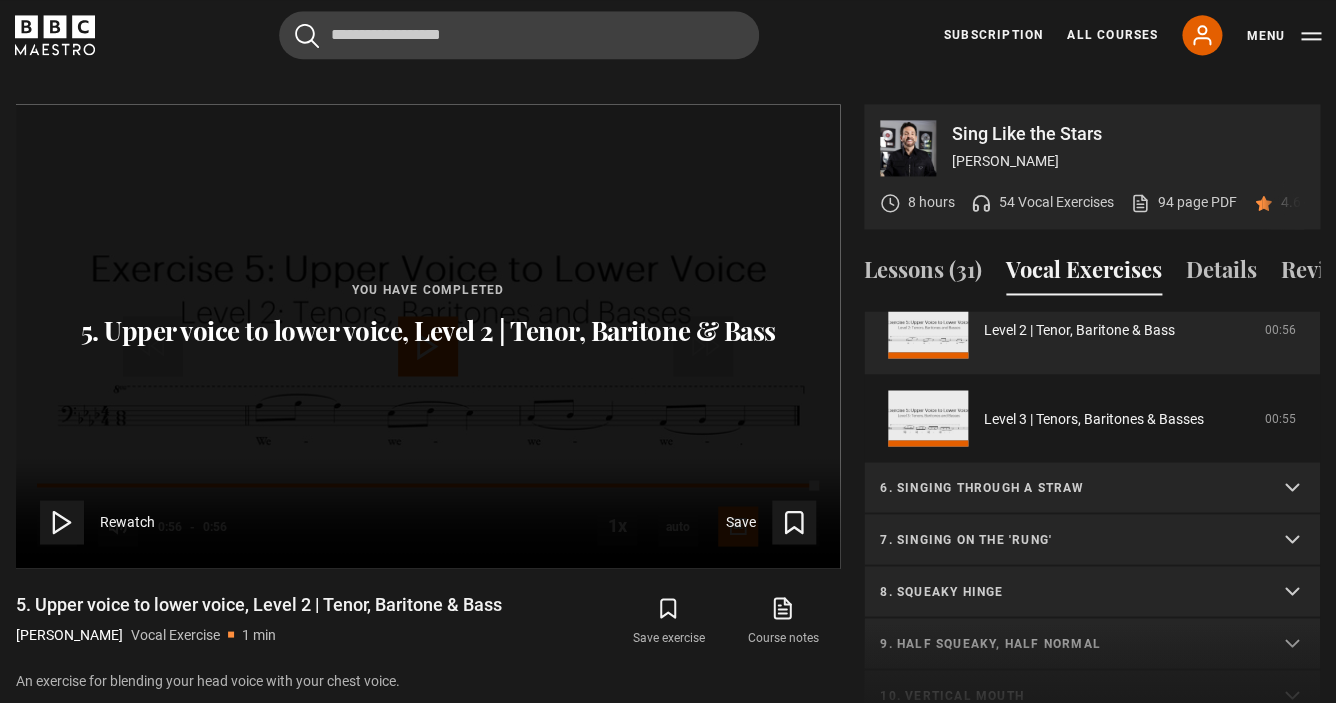 click on "7. Singing on the 'rung'" at bounding box center [1092, 540] 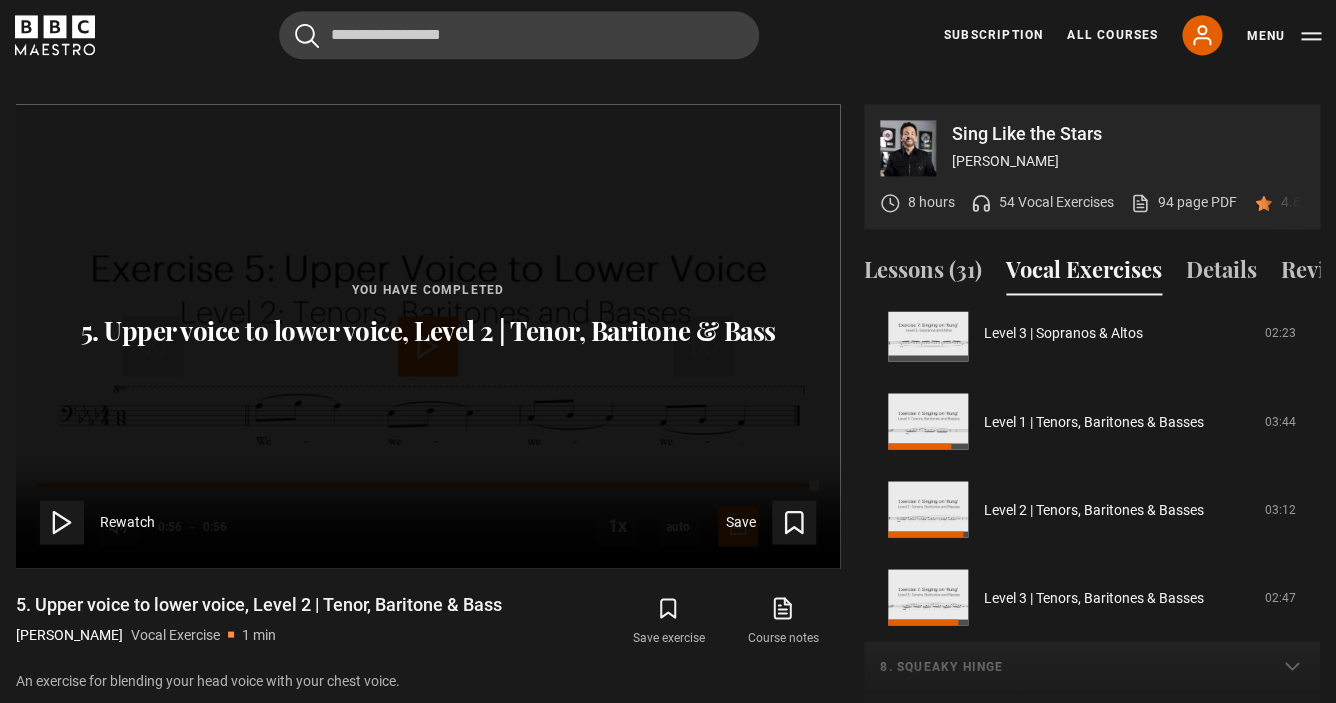 scroll, scrollTop: 1099, scrollLeft: 0, axis: vertical 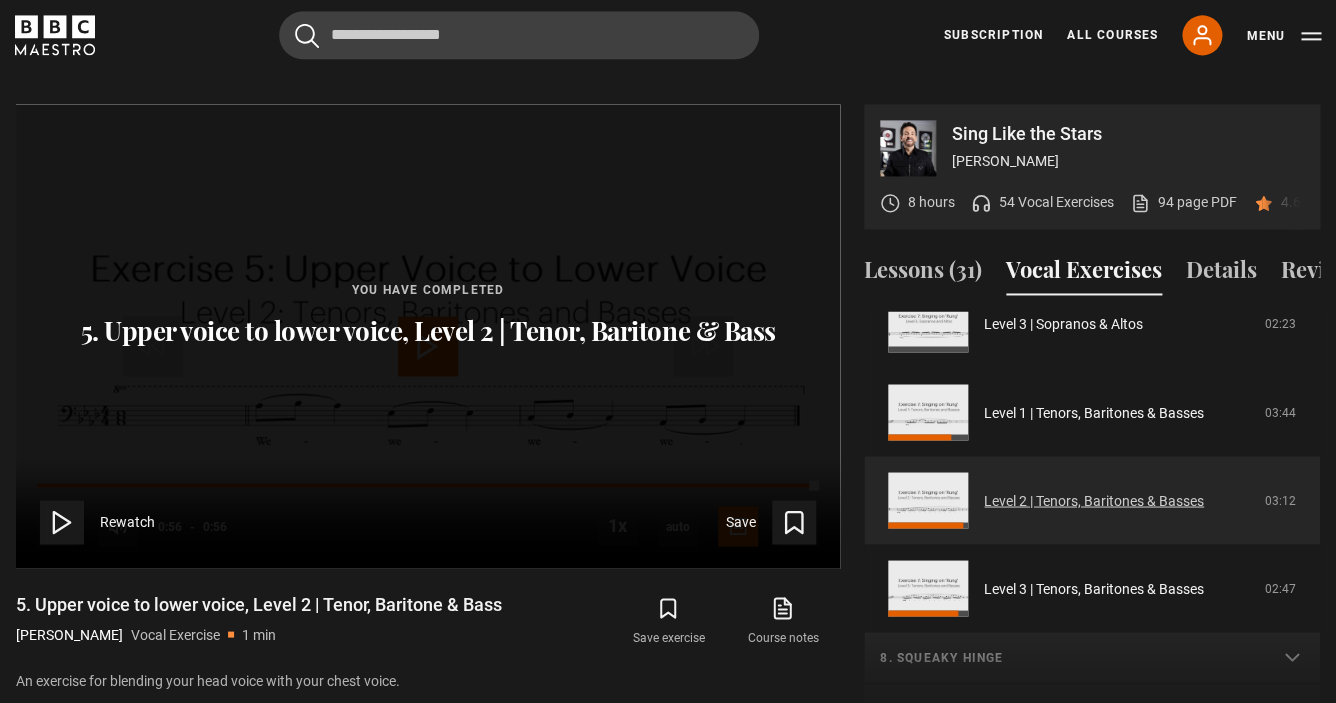click on "Level 2 | Tenors, Baritones & Basses" at bounding box center [1094, 500] 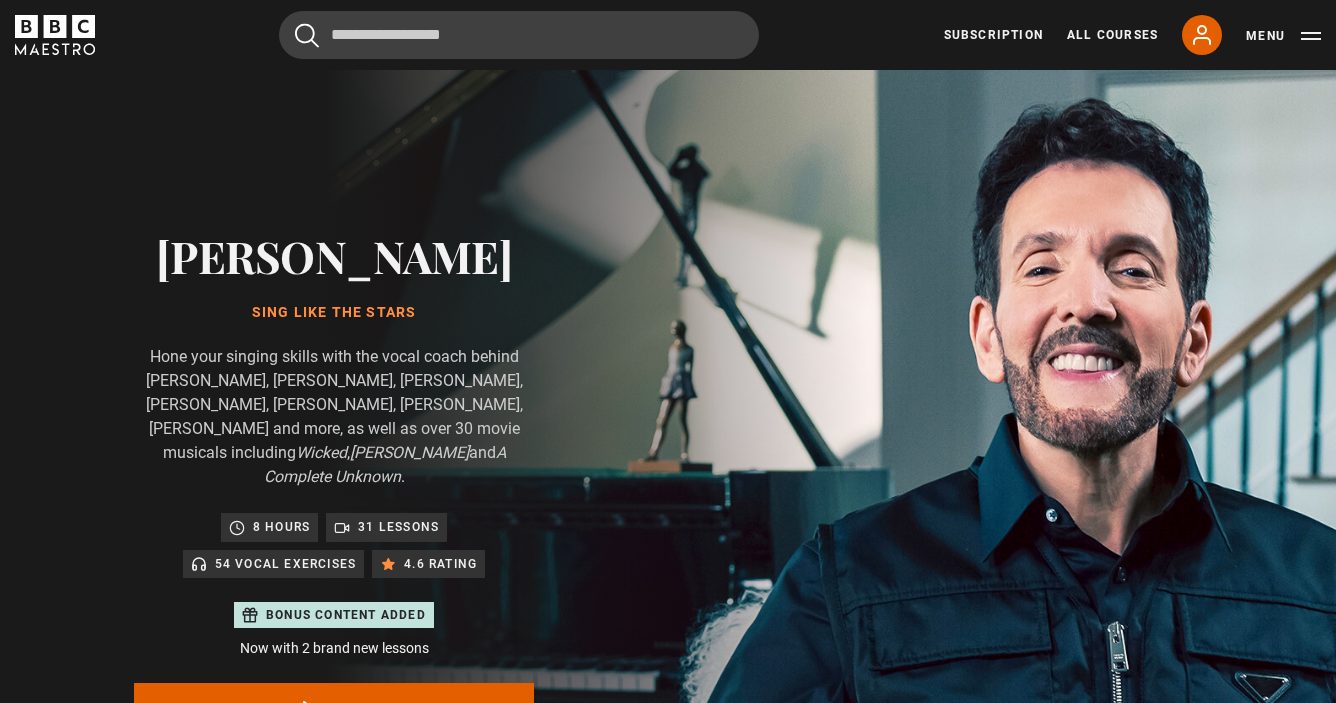 scroll, scrollTop: 957, scrollLeft: 0, axis: vertical 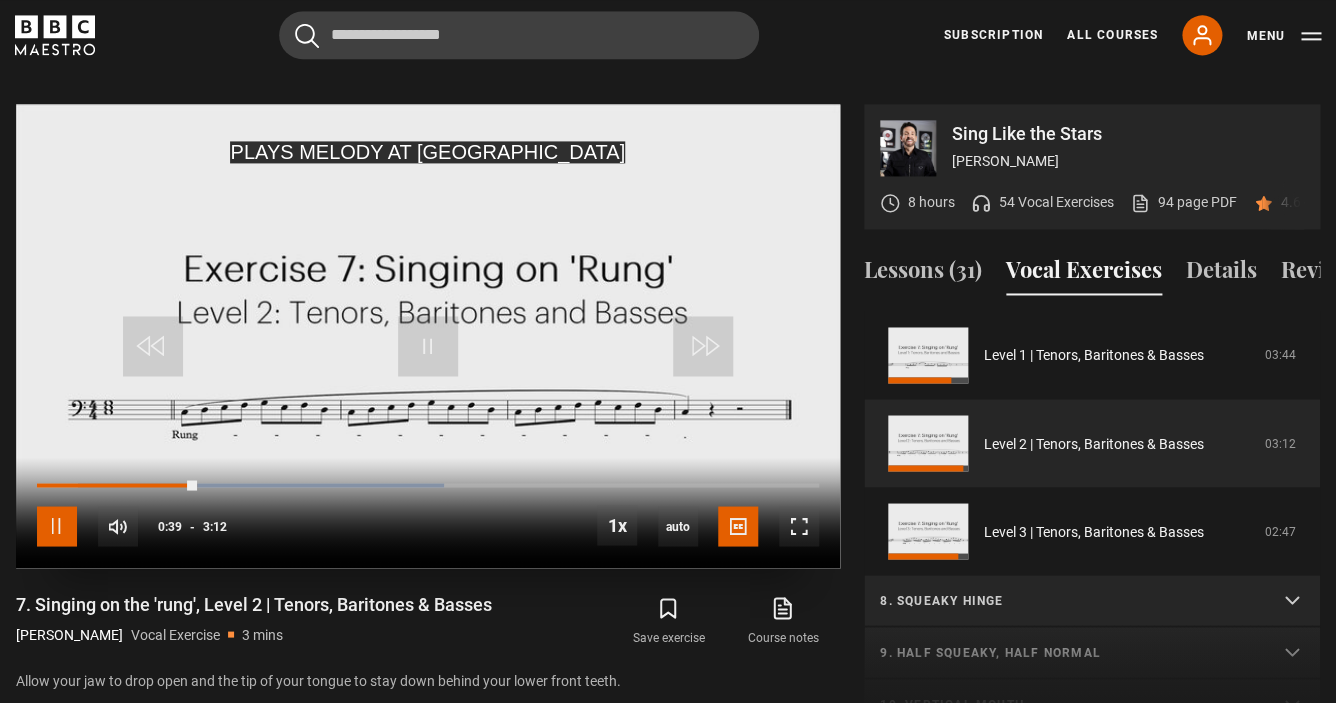 click at bounding box center [57, 526] 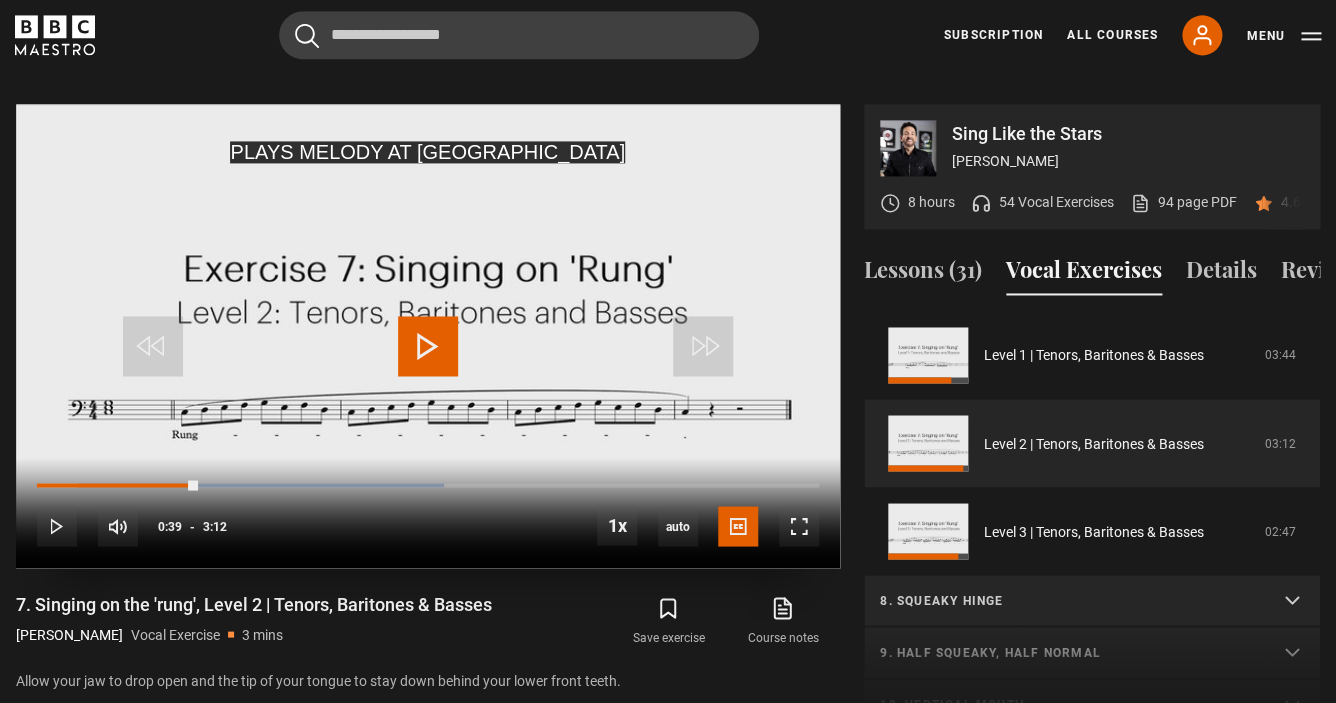 click at bounding box center [428, 346] 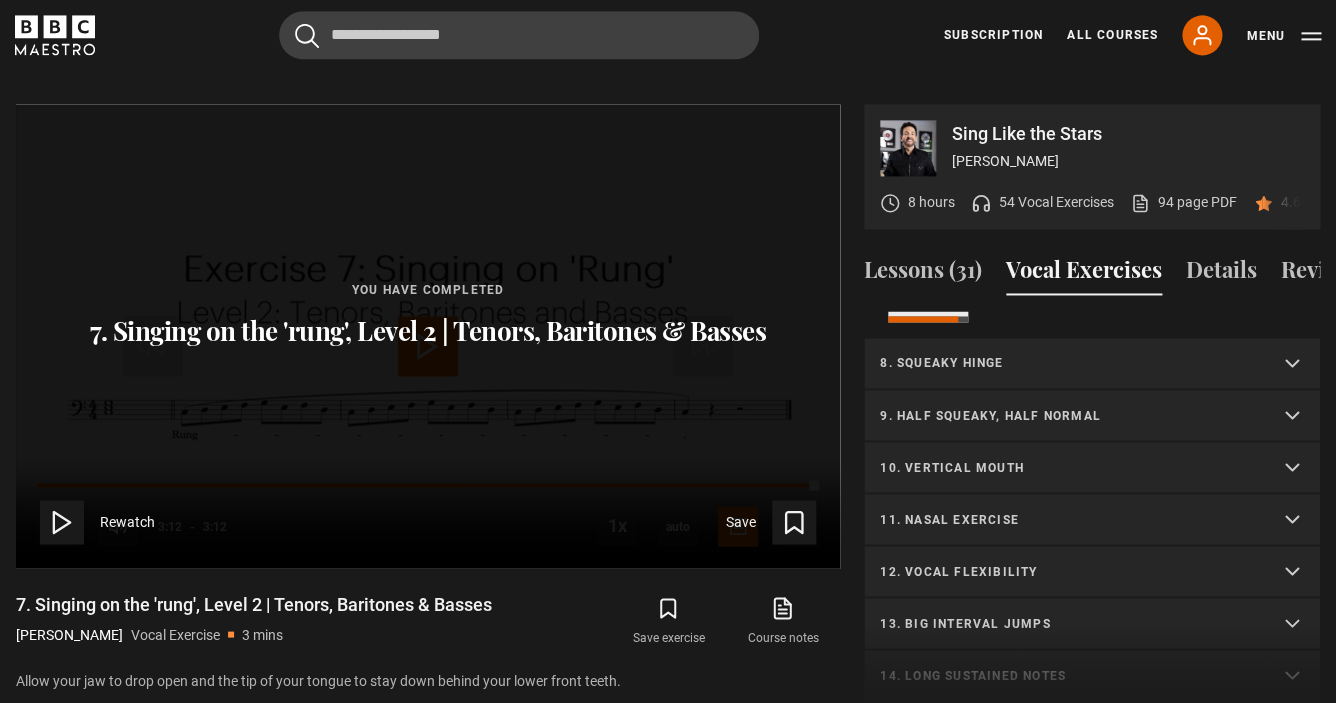 scroll, scrollTop: 863, scrollLeft: 0, axis: vertical 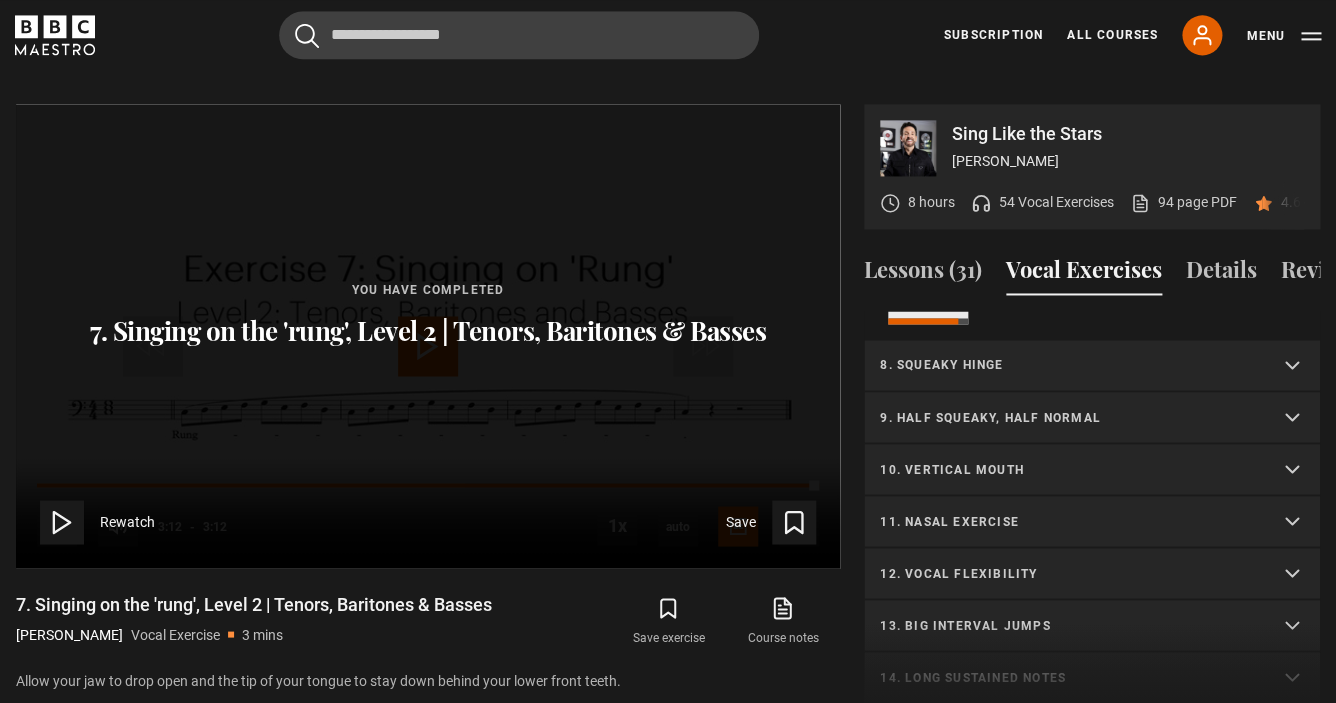 click on "8. Squeaky hinge" at bounding box center [1092, 366] 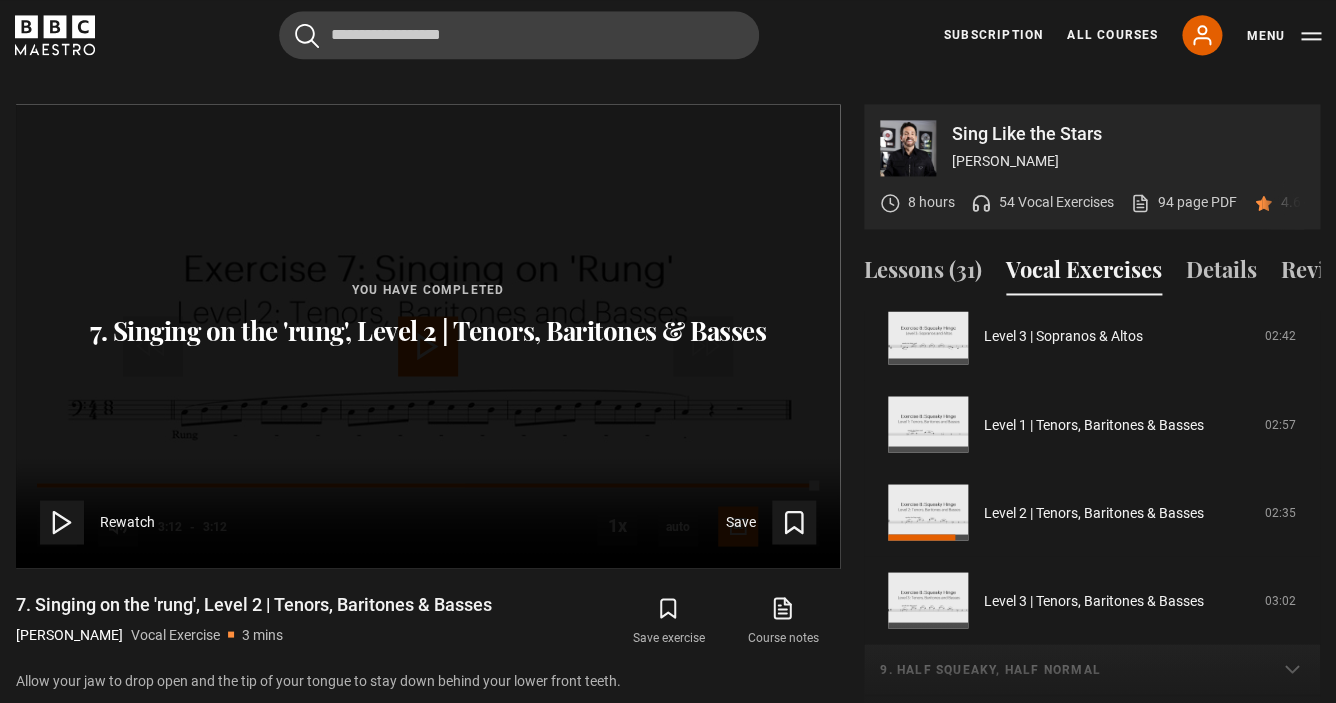 scroll, scrollTop: 1142, scrollLeft: 0, axis: vertical 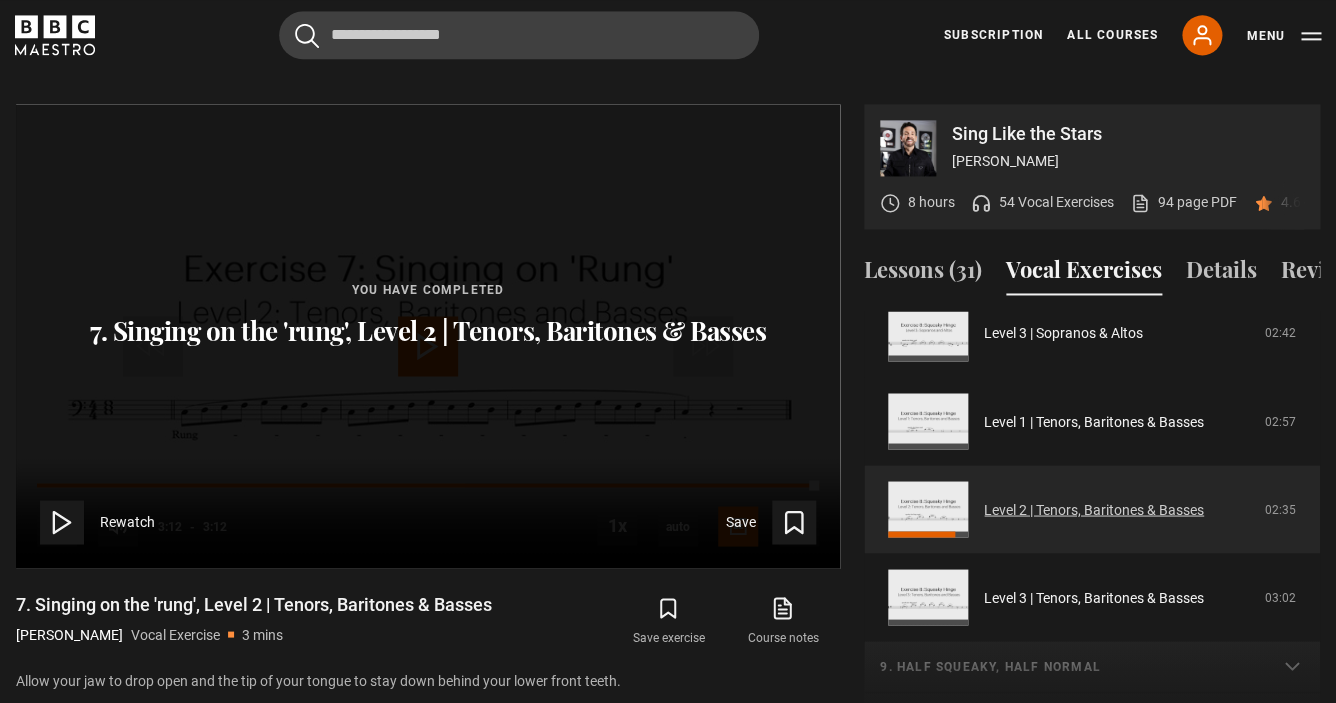 click on "Level 2 | Tenors, Baritones & Basses" at bounding box center [1094, 509] 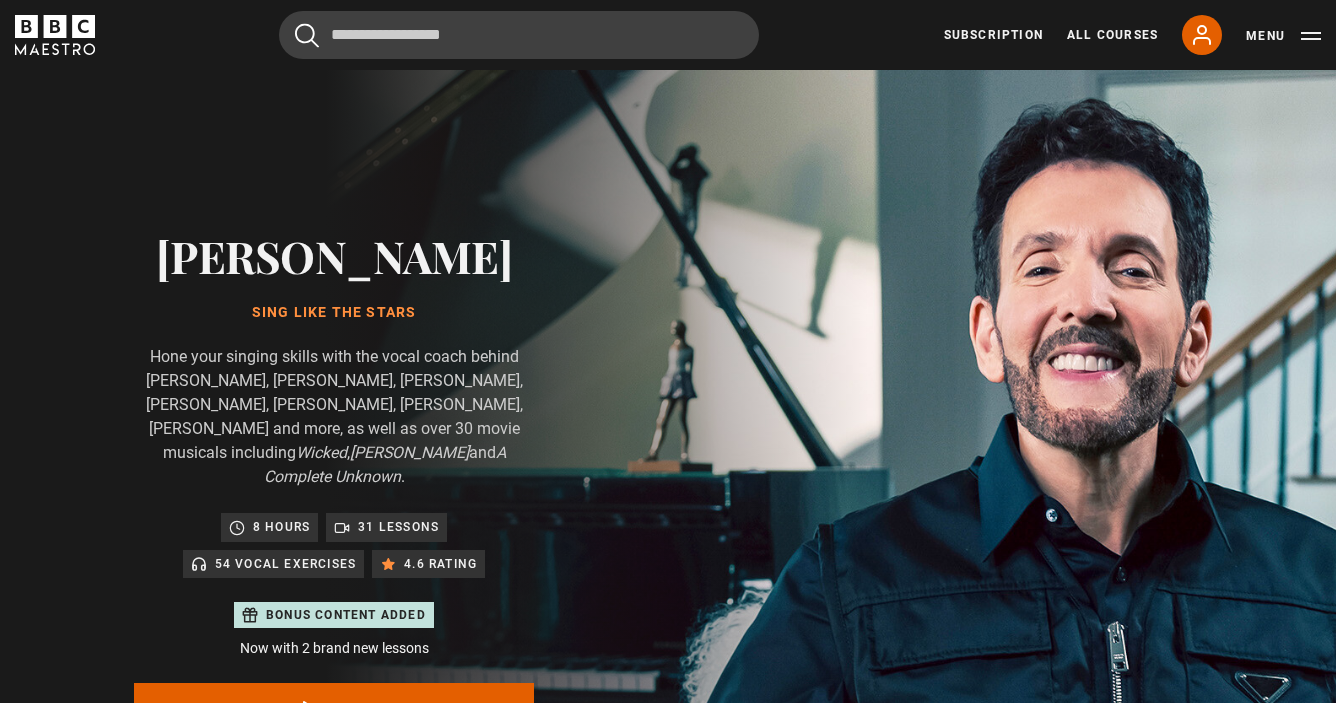scroll, scrollTop: 957, scrollLeft: 0, axis: vertical 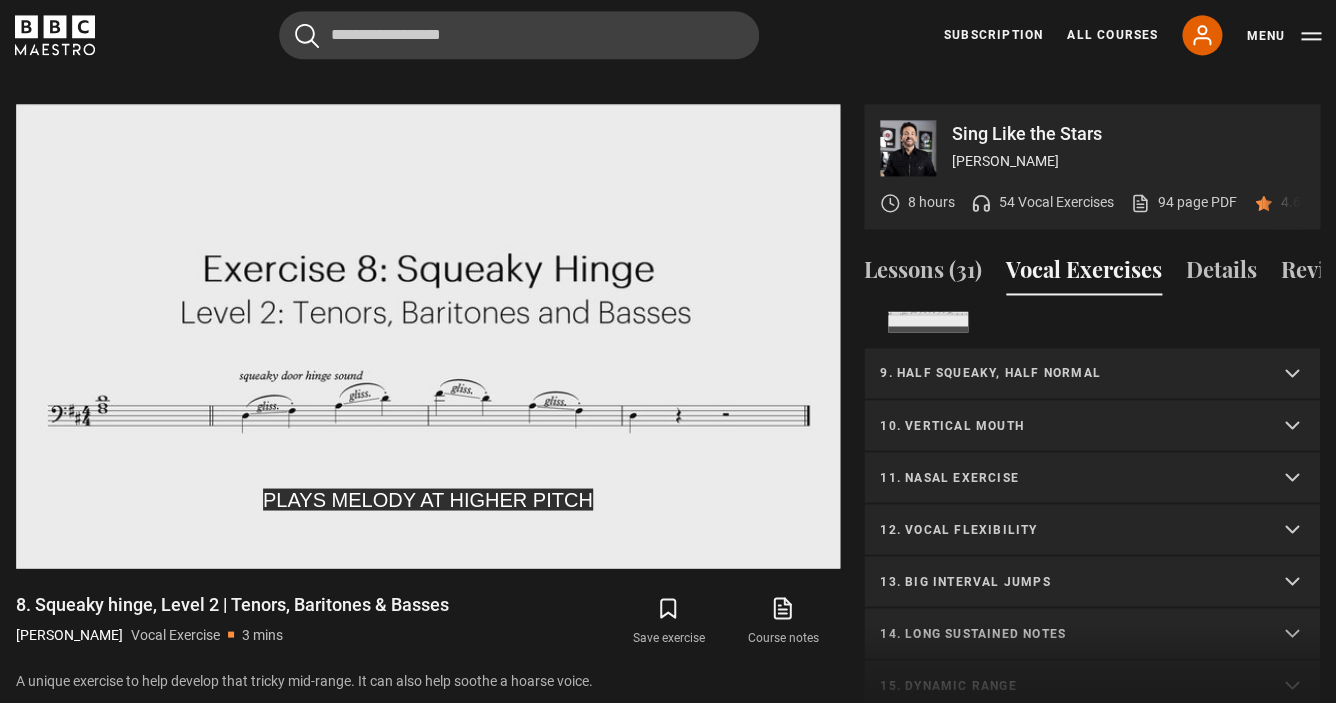 click on "9. Half squeaky, half normal" at bounding box center (1092, 374) 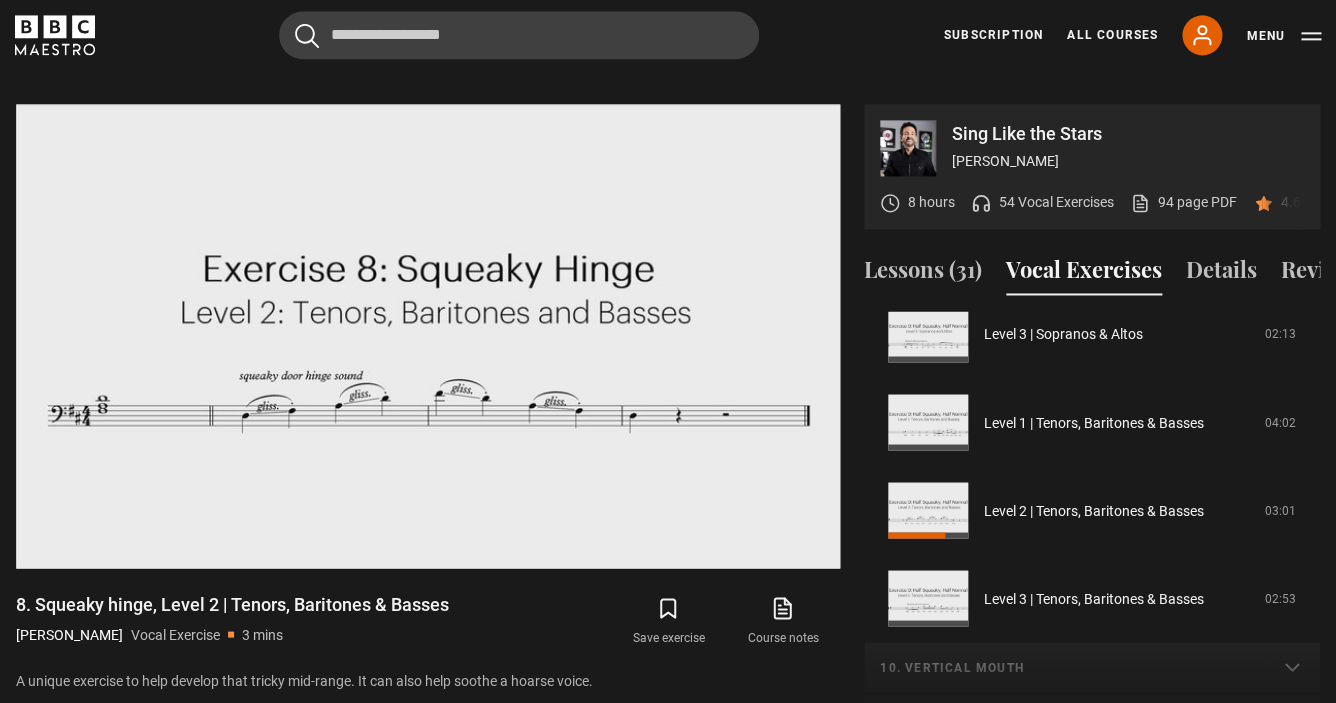 scroll, scrollTop: 1209, scrollLeft: 0, axis: vertical 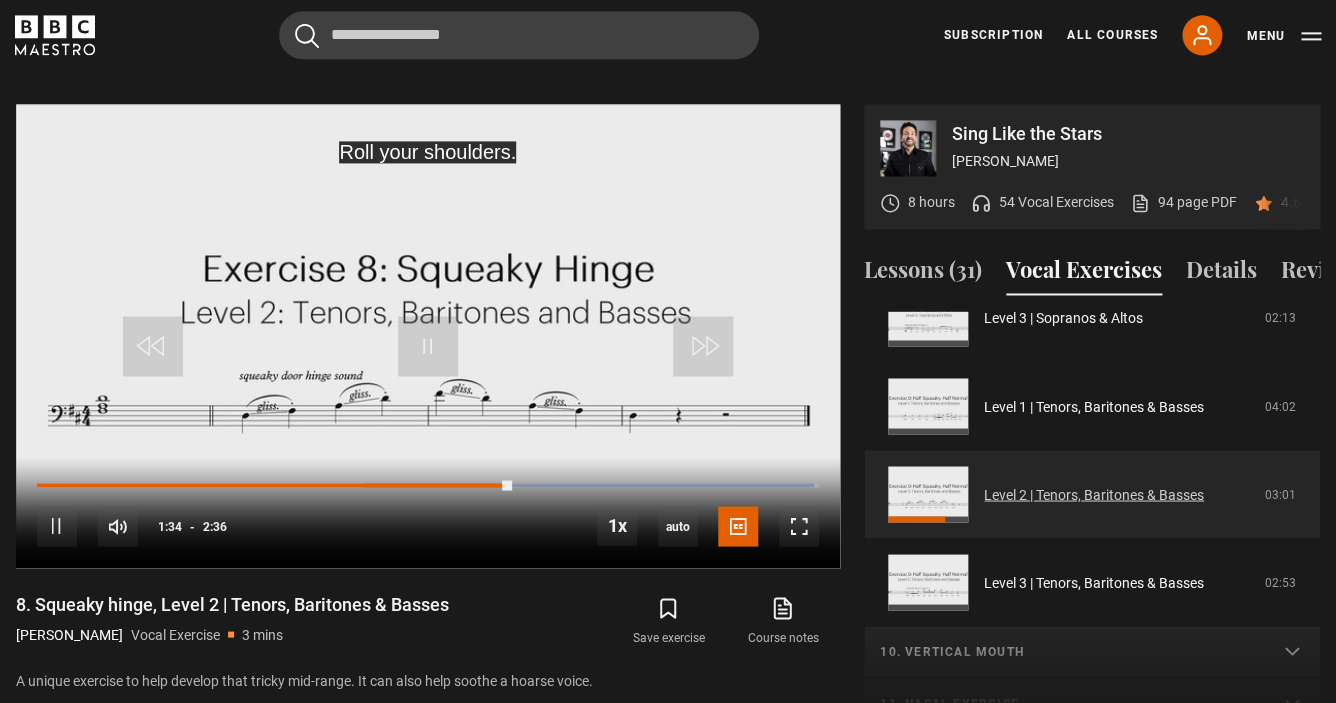 click on "Level 2 | Tenors, Baritones & Basses" at bounding box center (1094, 494) 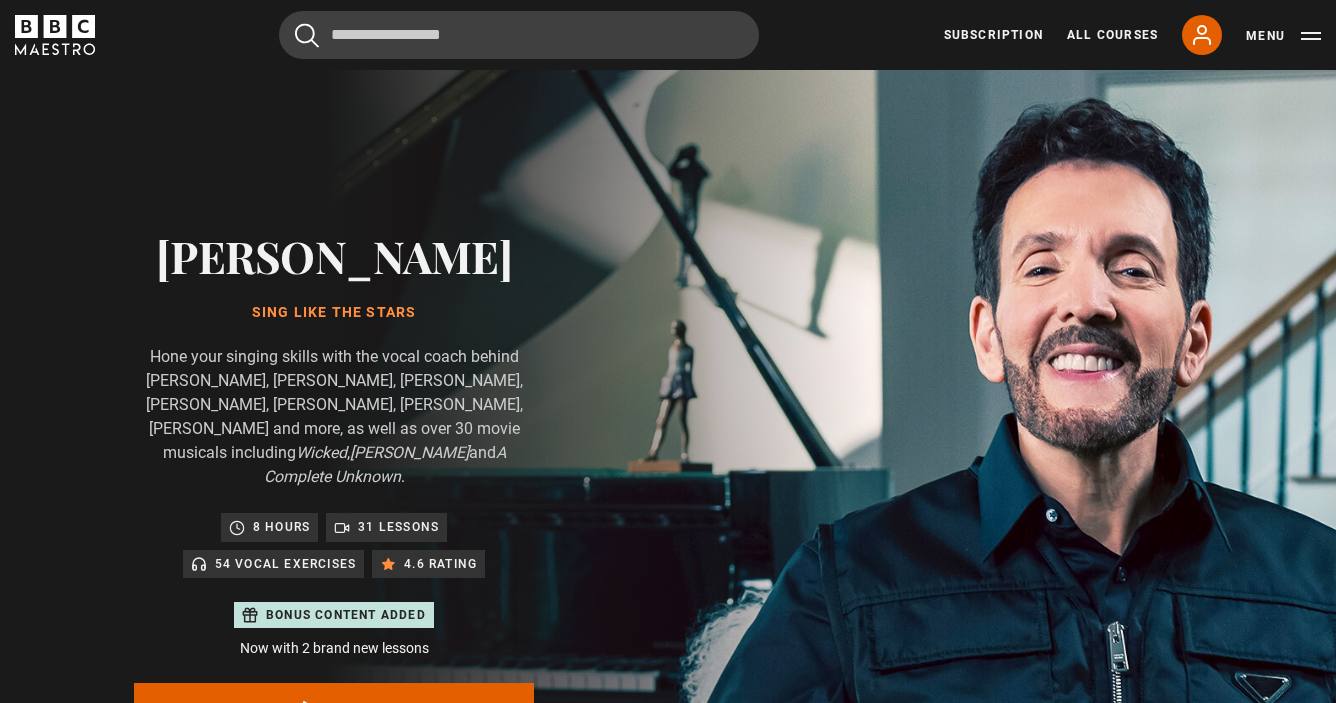 scroll, scrollTop: 957, scrollLeft: 0, axis: vertical 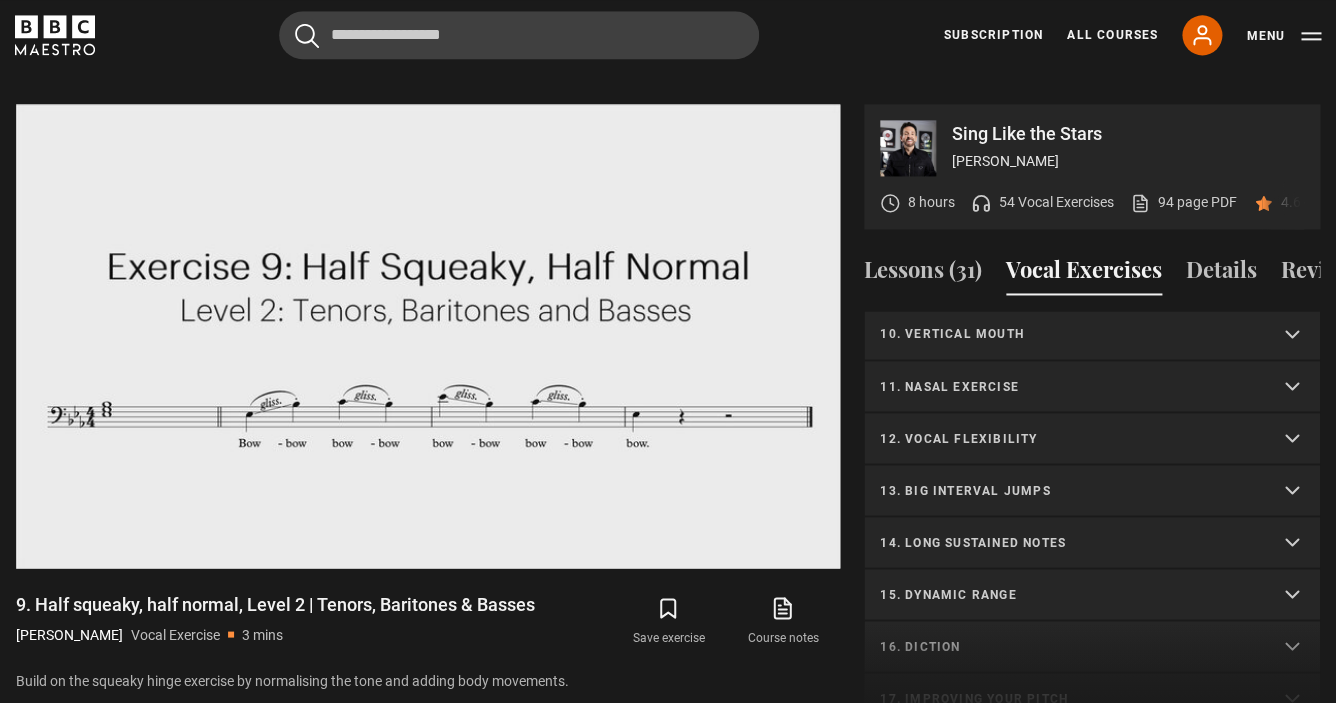 drag, startPoint x: 1315, startPoint y: 660, endPoint x: 1318, endPoint y: 692, distance: 32.140316 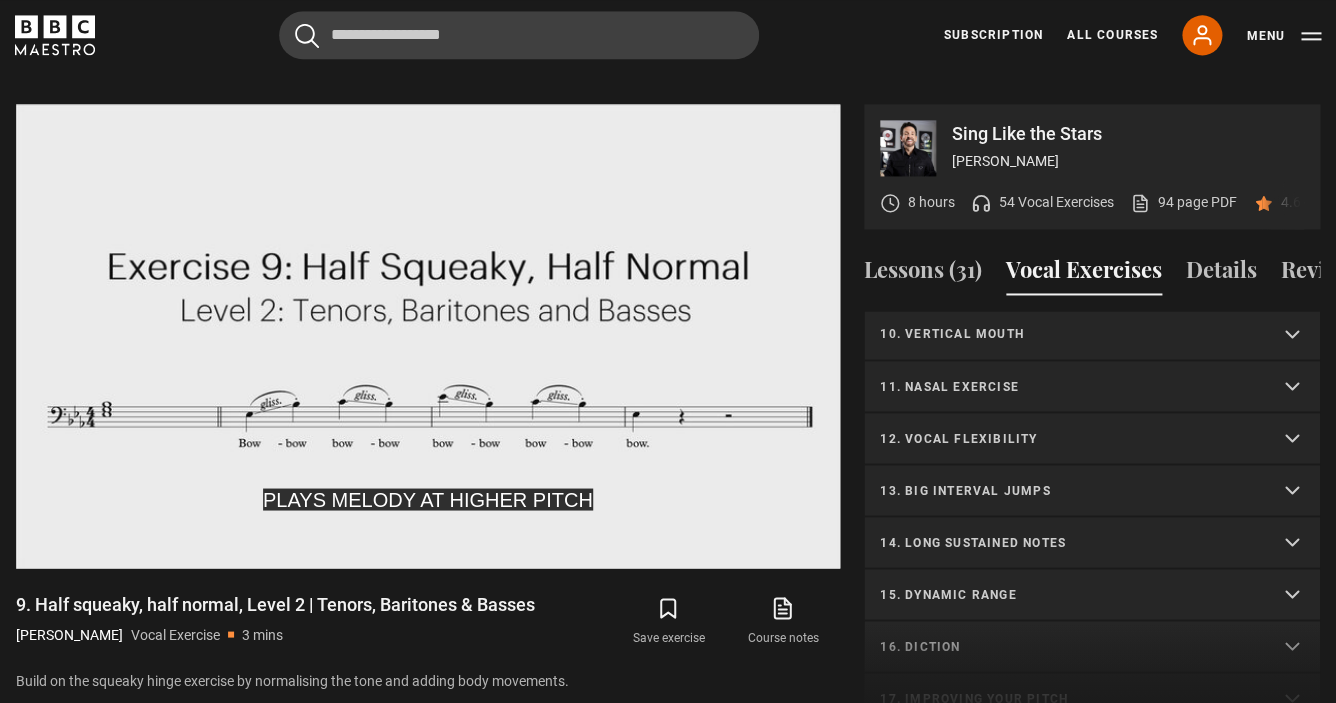 click on "12. Vocal flexibility" at bounding box center [1092, 439] 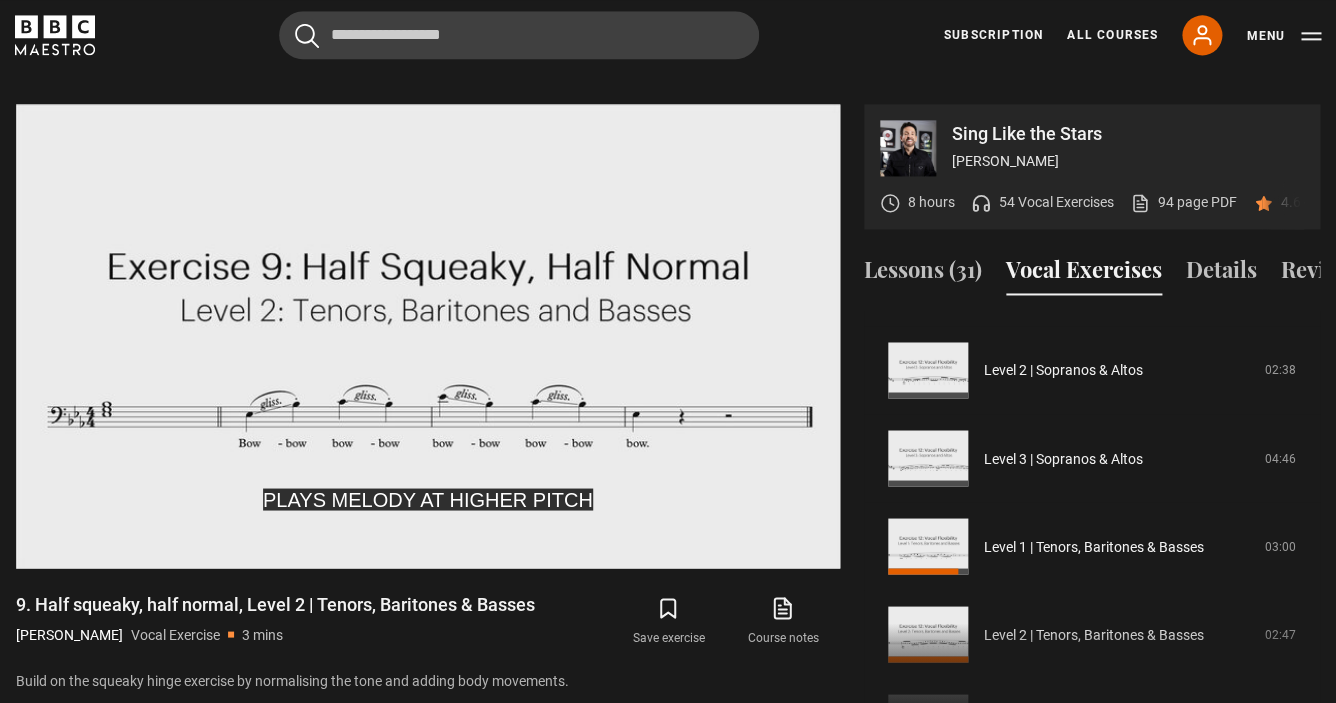 scroll, scrollTop: 1263, scrollLeft: 0, axis: vertical 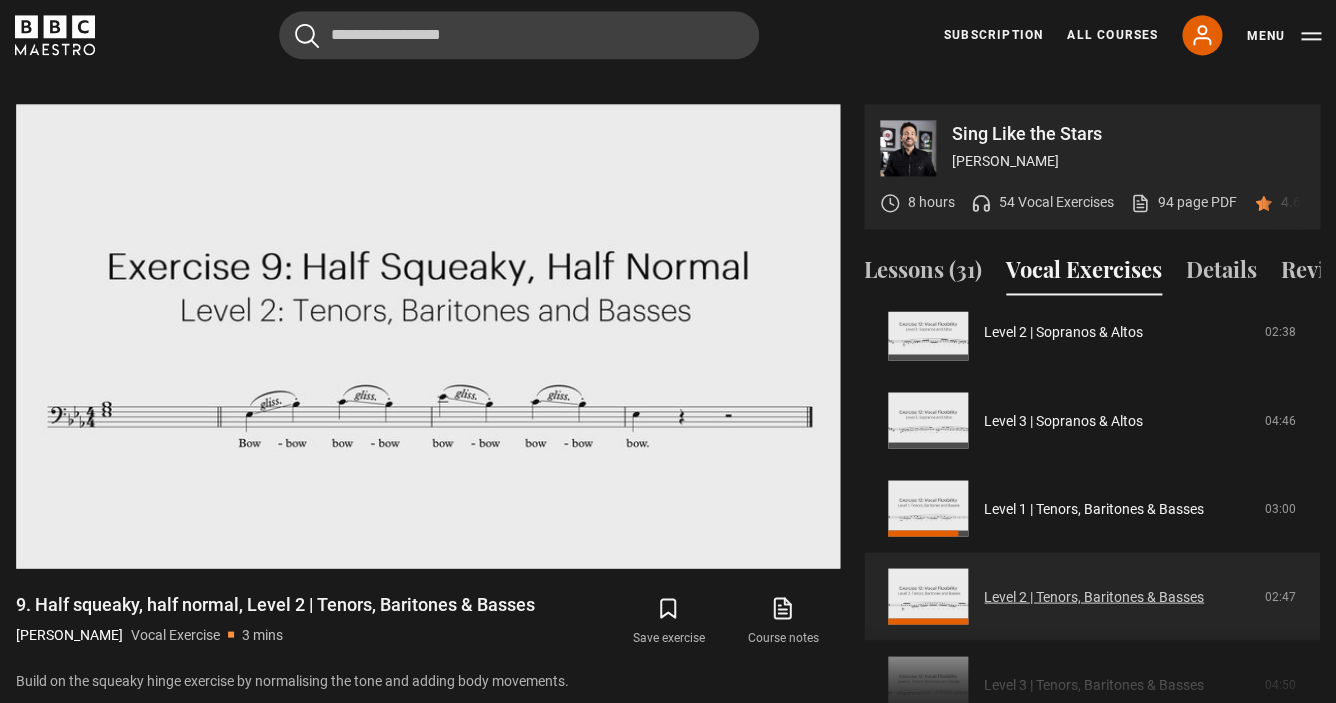 click on "Level 2 | Tenors, Baritones & Basses" at bounding box center (1094, 596) 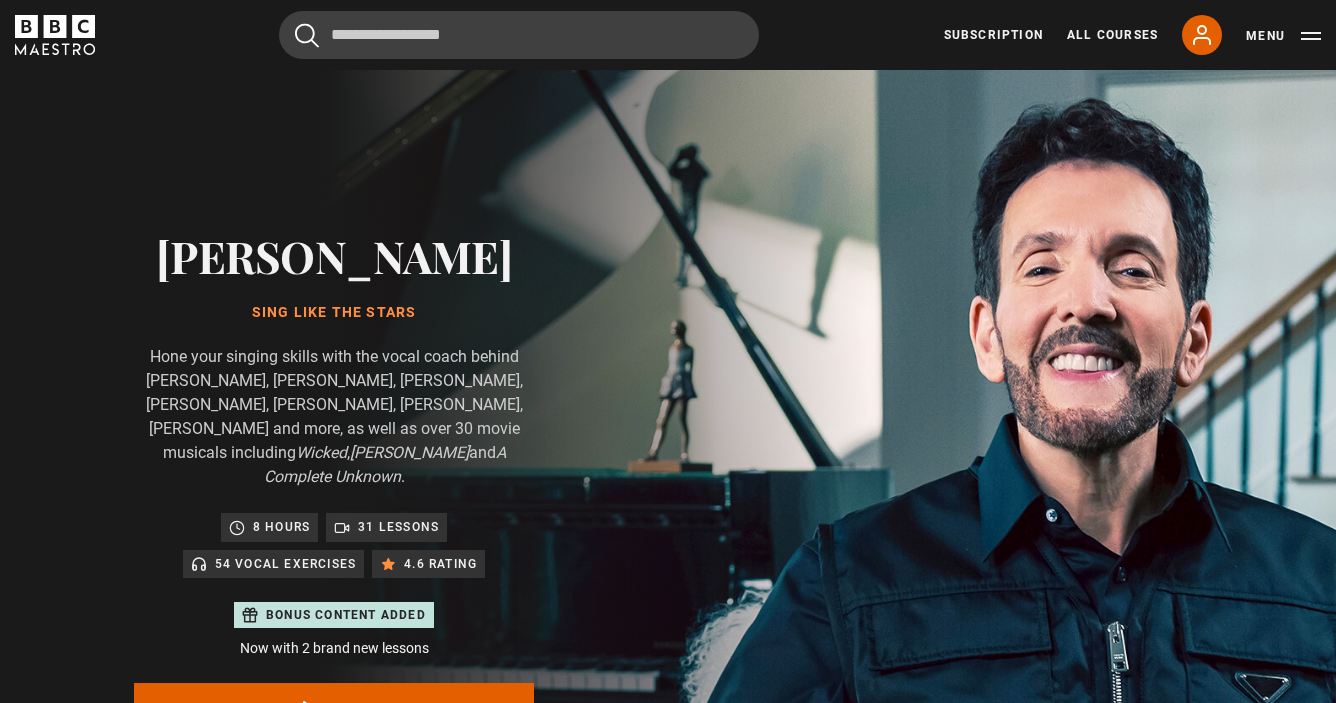 scroll, scrollTop: 957, scrollLeft: 0, axis: vertical 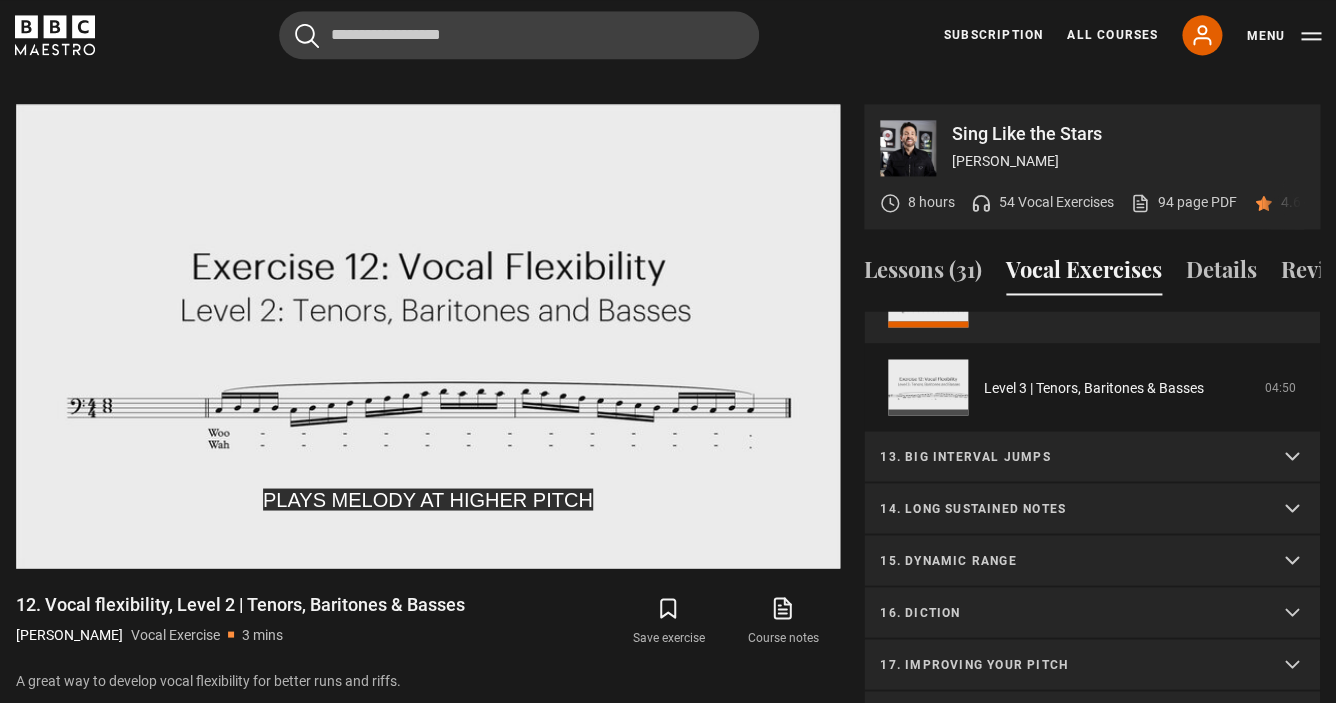 click on "13. Big interval jumps" at bounding box center (1092, 457) 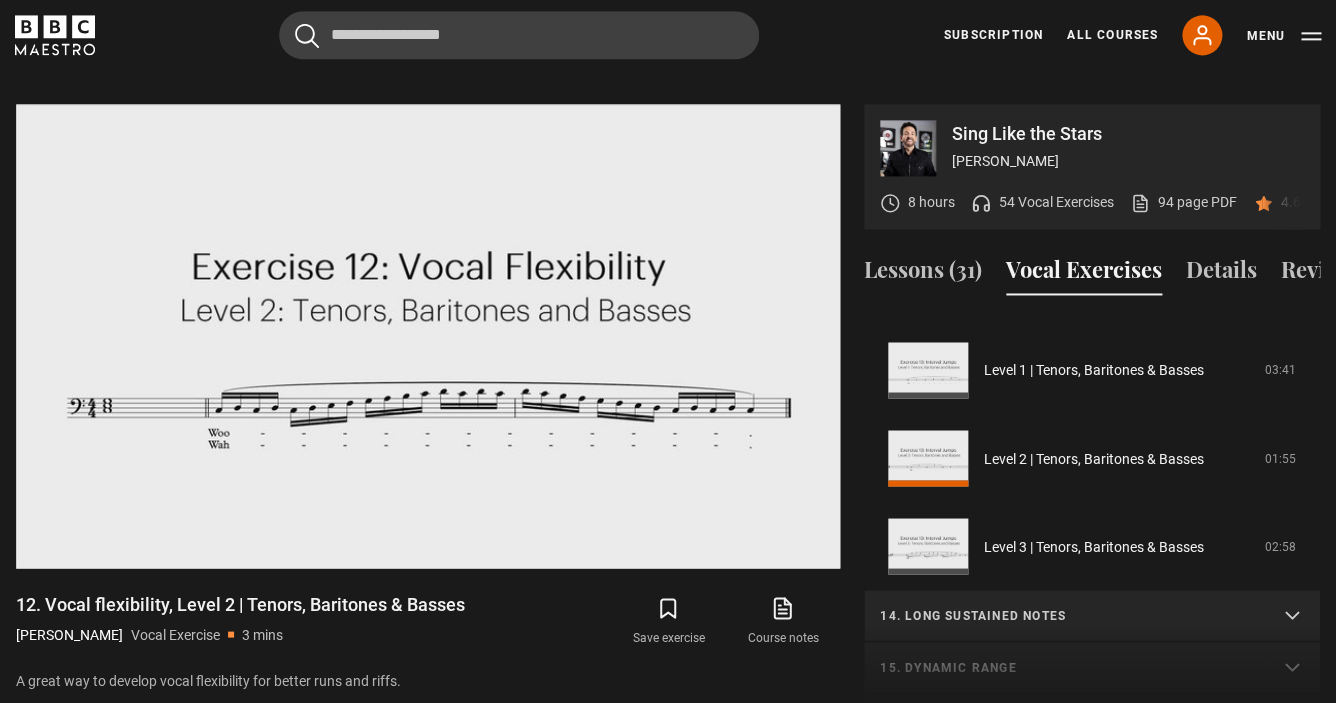 scroll, scrollTop: 1455, scrollLeft: 0, axis: vertical 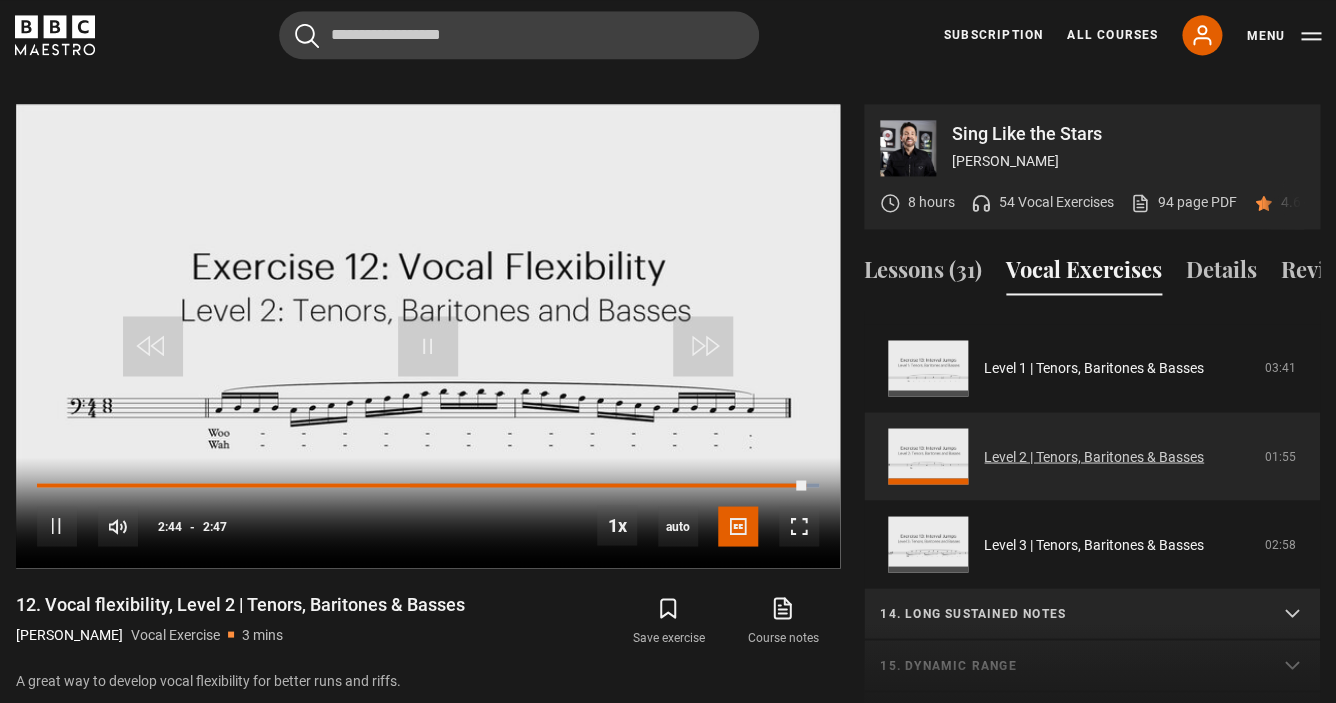 click on "Level 2 | Tenors, Baritones & Basses" at bounding box center [1094, 456] 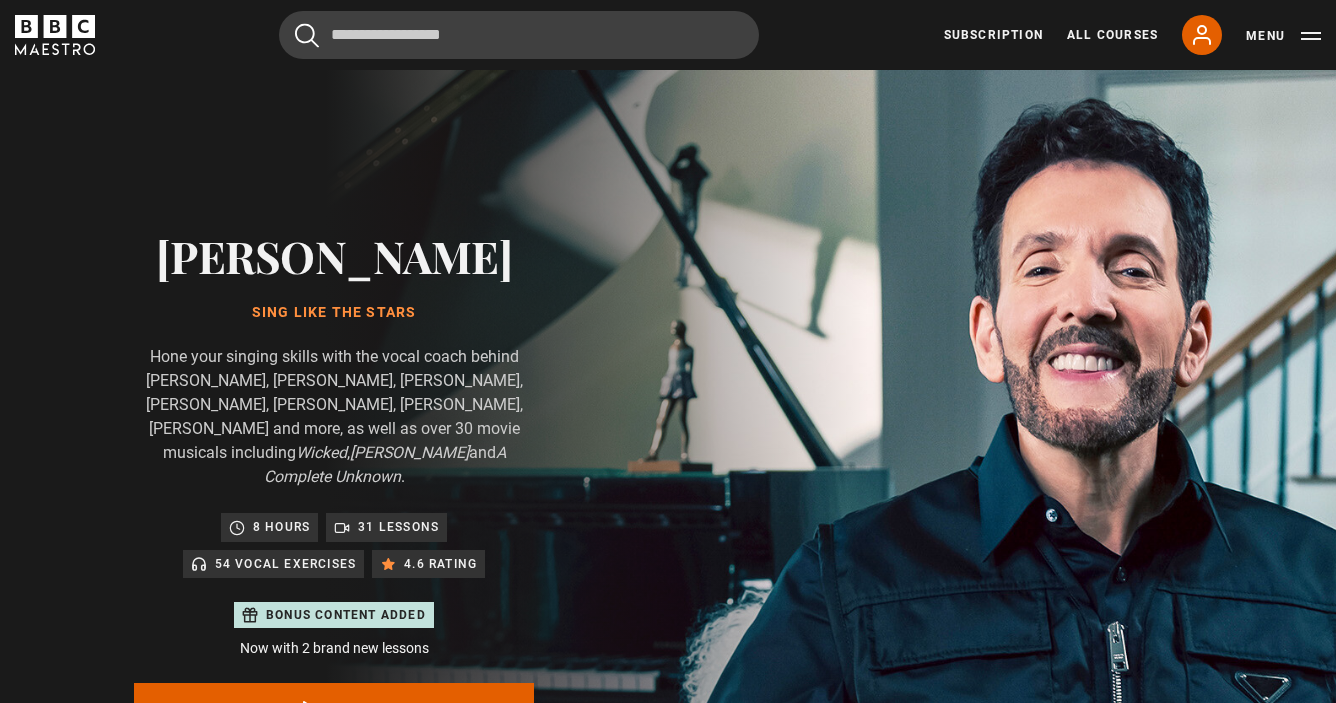 scroll, scrollTop: 957, scrollLeft: 0, axis: vertical 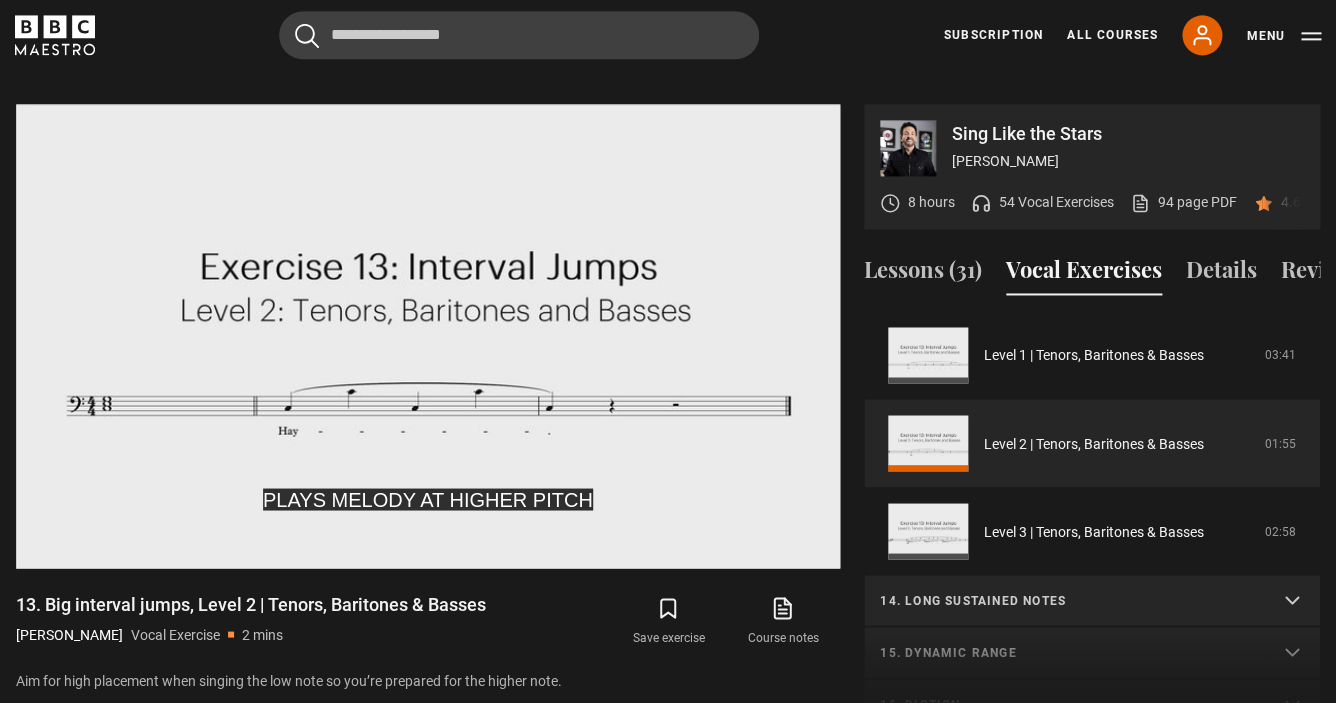 click on "Sing Like the Stars
[PERSON_NAME]
8 hours
54 Vocal Exercises
94 page PDF
(opens in new tab)
4.6 (56)
PLAYS MELODY AT HIGHER PITCH Video Player is loading. Play Video 10s Skip Back 10 seconds Pause 10s Skip Forward 10 seconds Loaded :  100.00% 1:14 1:49 Pause Mute Current Time  1:49 - Duration  1:55 1x Playback Rate 2x 1.5x 1x , selected 0.5x auto Quality 360p 720p 1080p 2160p Auto , selected Captions captions off English  Captions , selected This is a modal window.
You have completed
13. Big interval jumps, Level 2 | Tenors, Baritones & Basses" at bounding box center [668, 423] 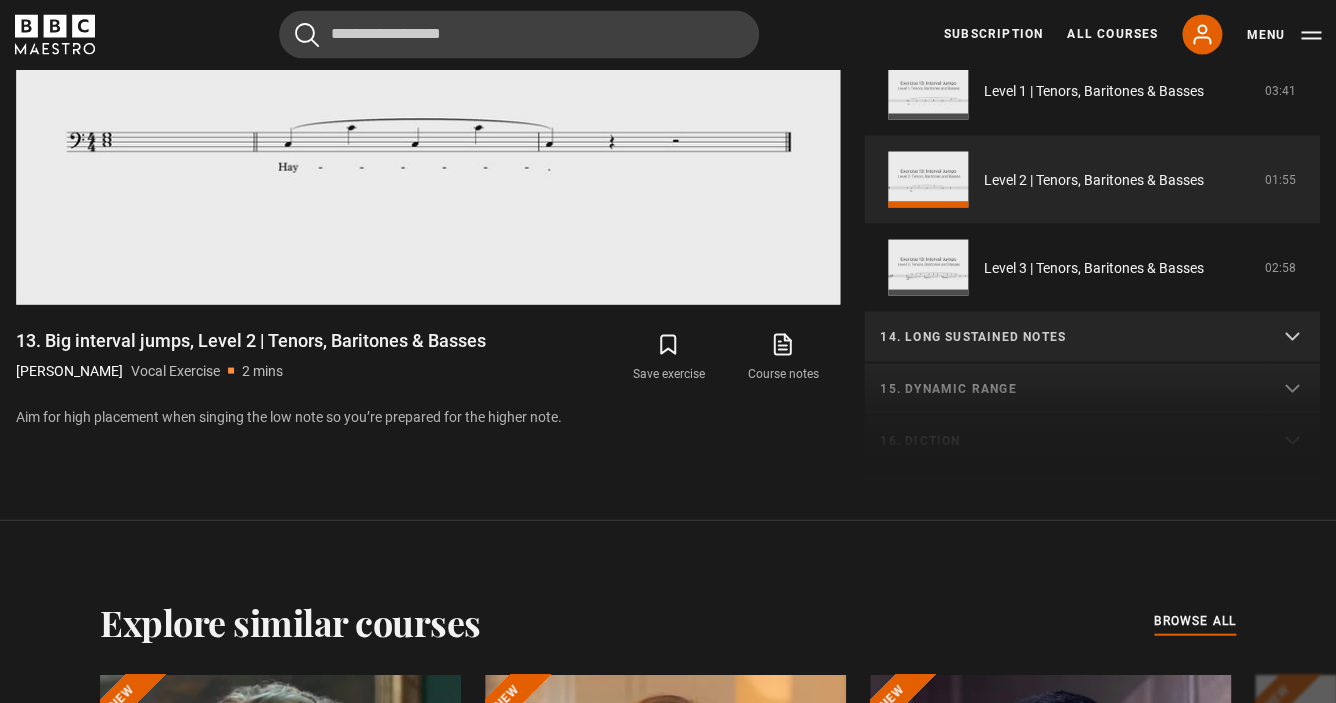 scroll, scrollTop: 1175, scrollLeft: 0, axis: vertical 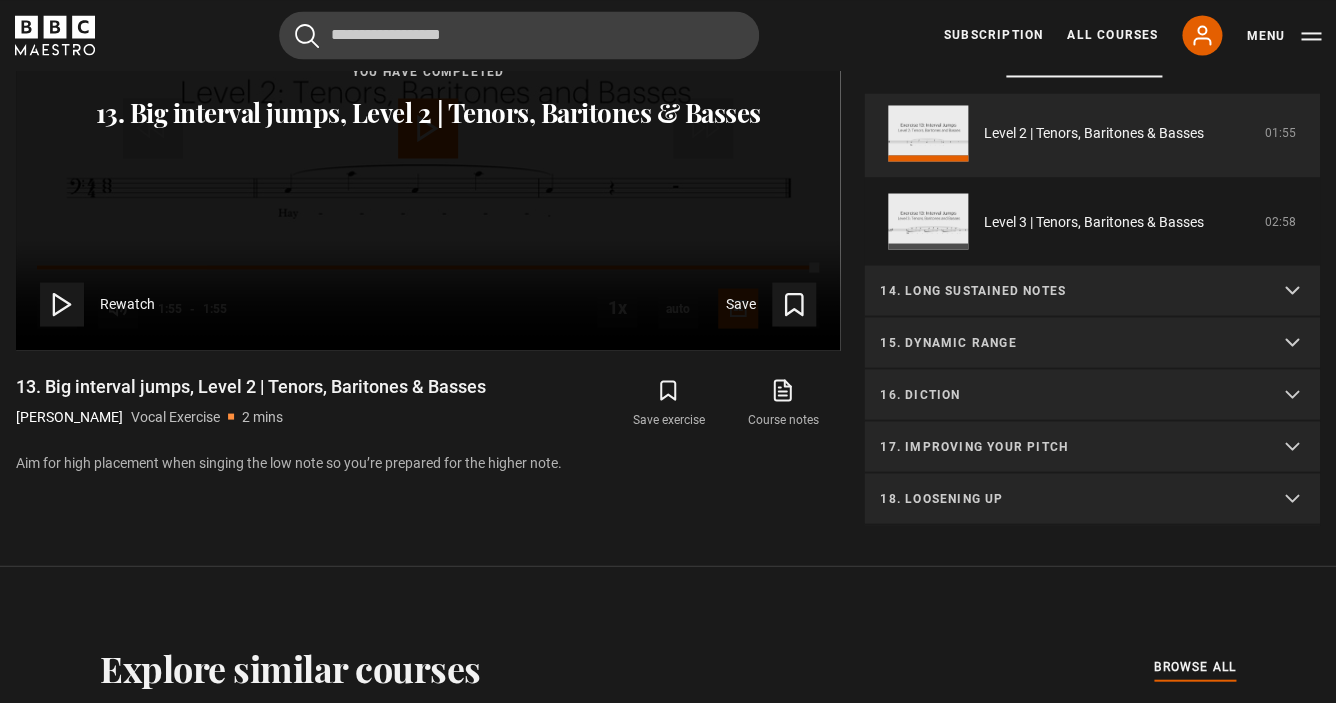 click on "14. Long sustained notes" at bounding box center (1092, 291) 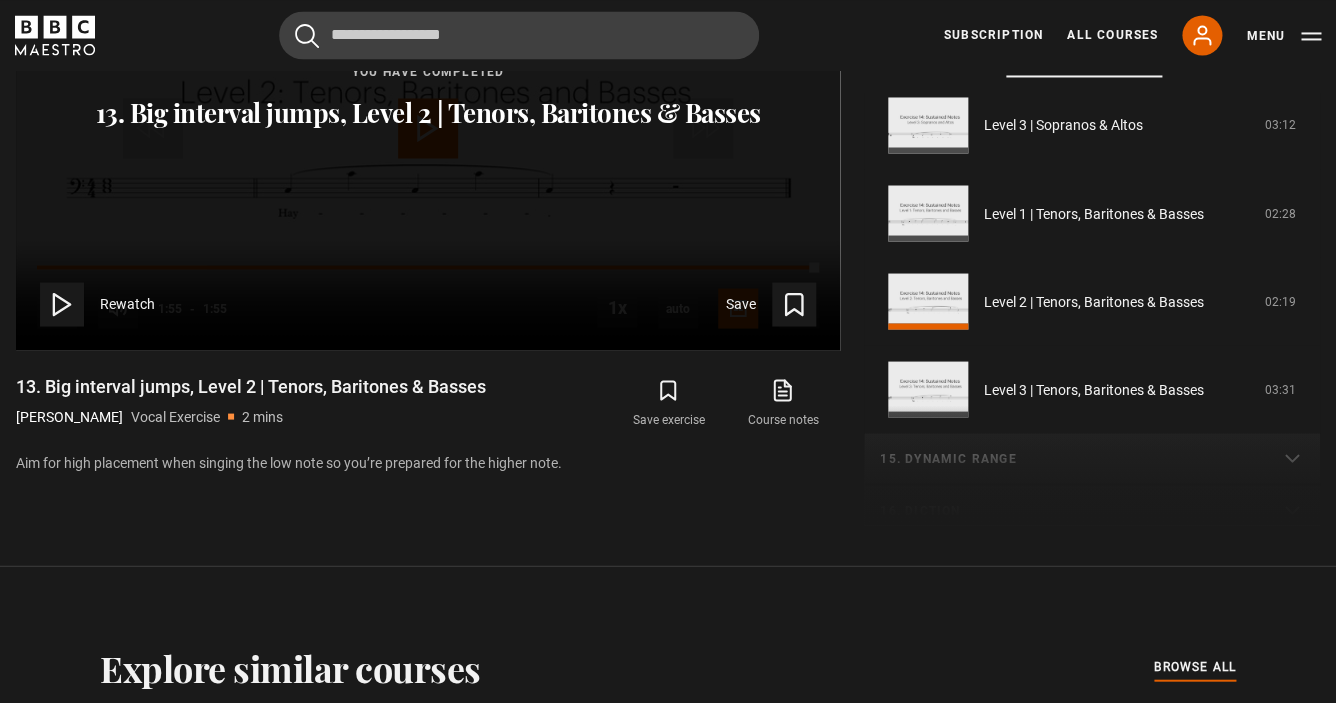 scroll, scrollTop: 1448, scrollLeft: 0, axis: vertical 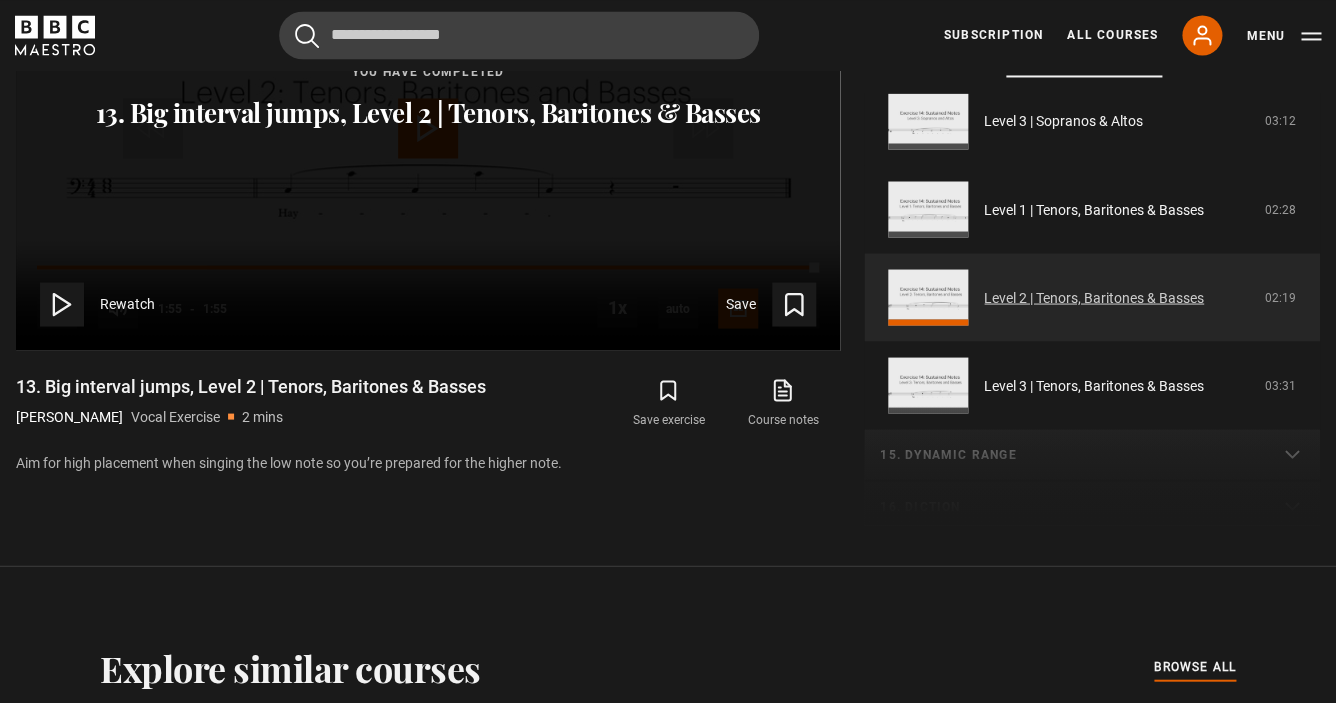 click on "Level 2 | Tenors, Baritones & Basses" at bounding box center (1094, 297) 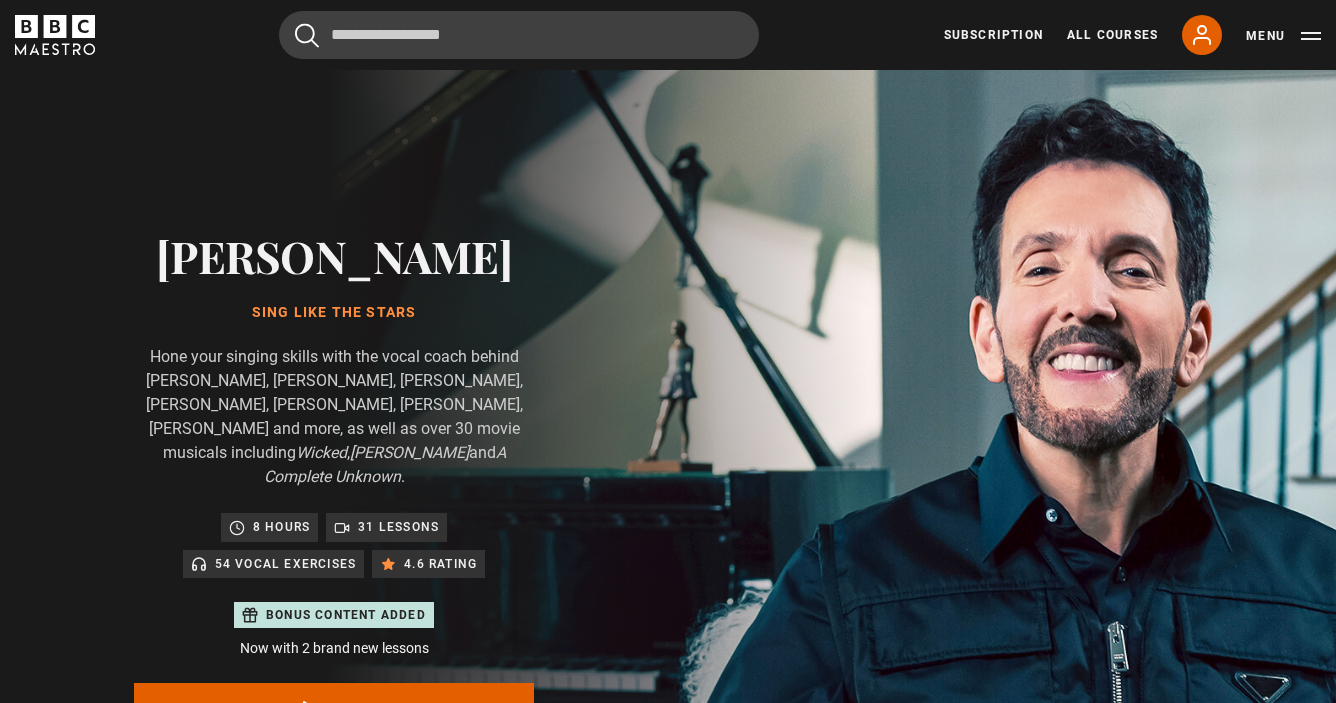 scroll, scrollTop: 957, scrollLeft: 0, axis: vertical 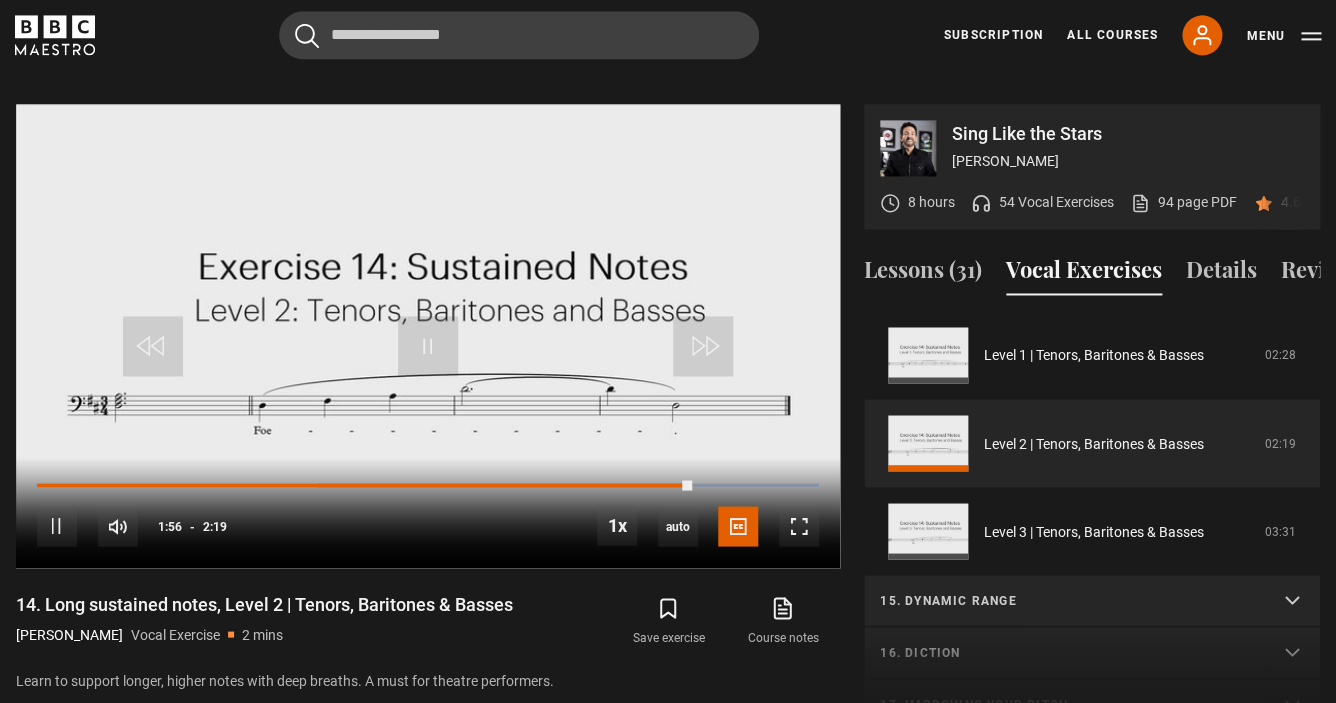 click on "15. Dynamic range" at bounding box center (1092, 601) 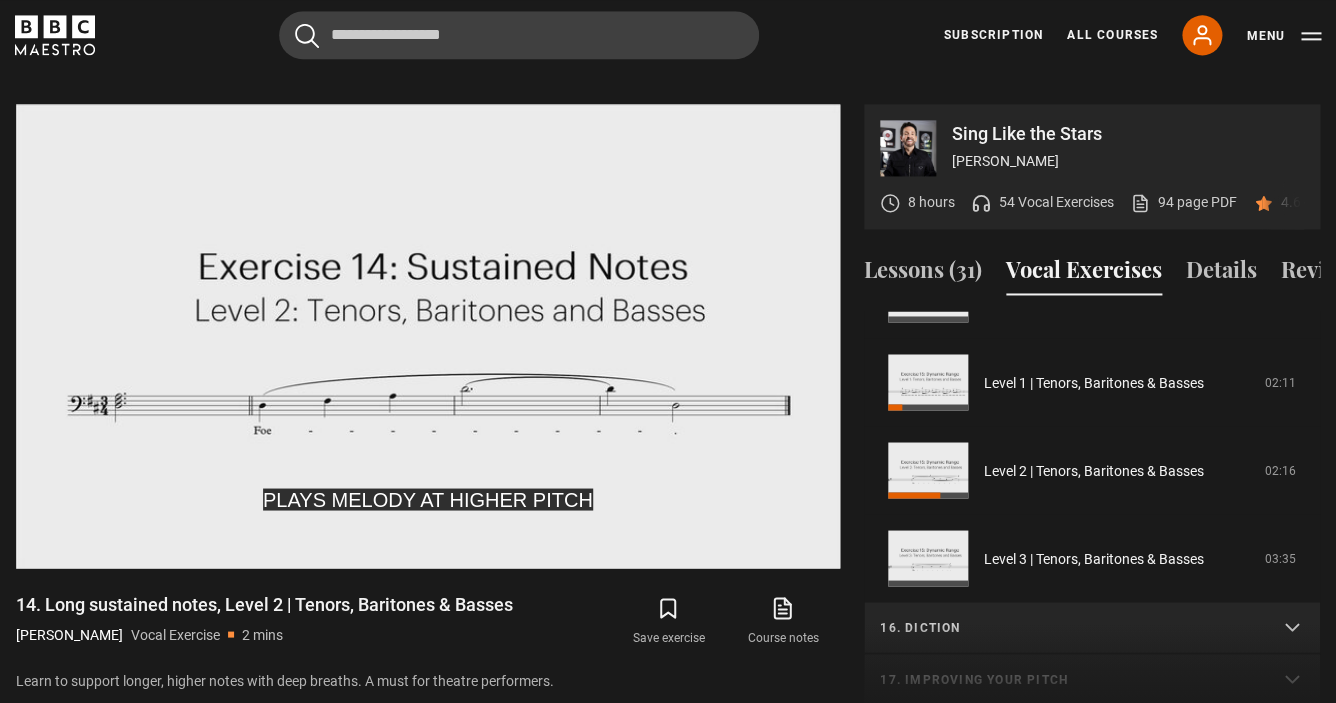 scroll, scrollTop: 1560, scrollLeft: 0, axis: vertical 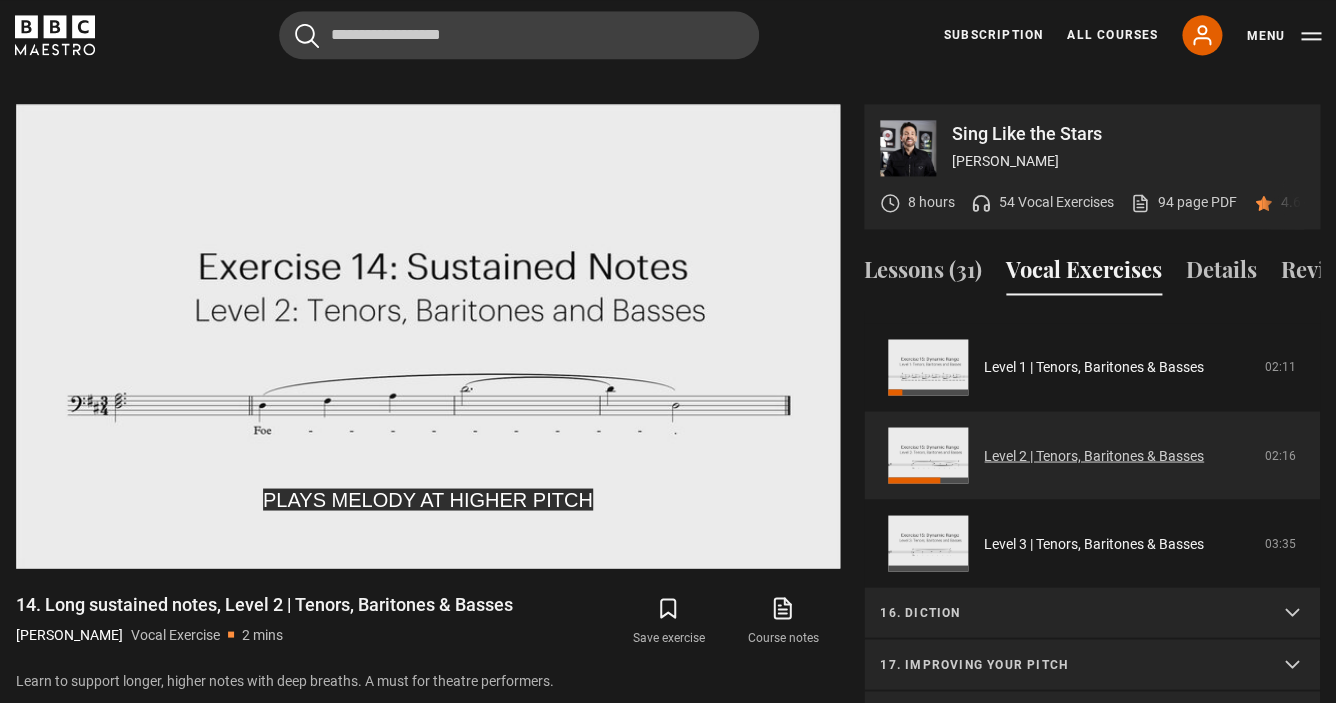 click on "Level 2 | Tenors, Baritones & Basses" at bounding box center (1094, 455) 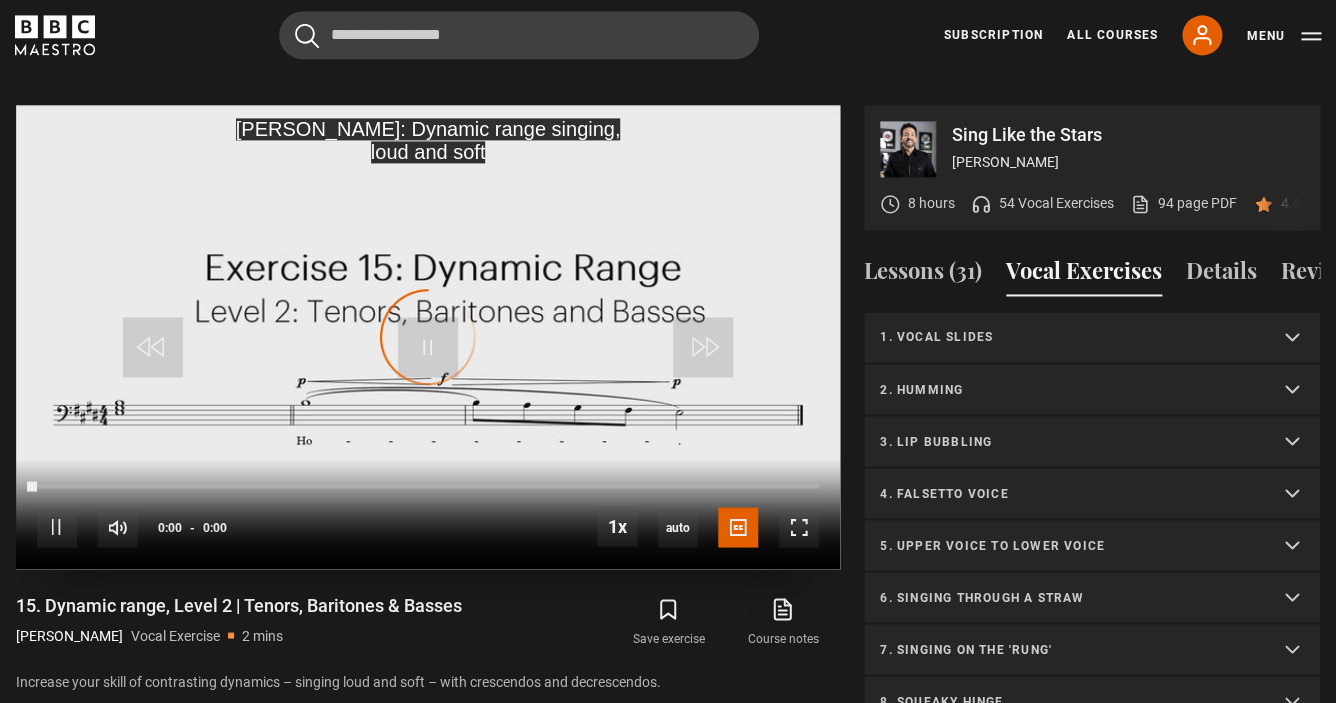 scroll, scrollTop: 957, scrollLeft: 0, axis: vertical 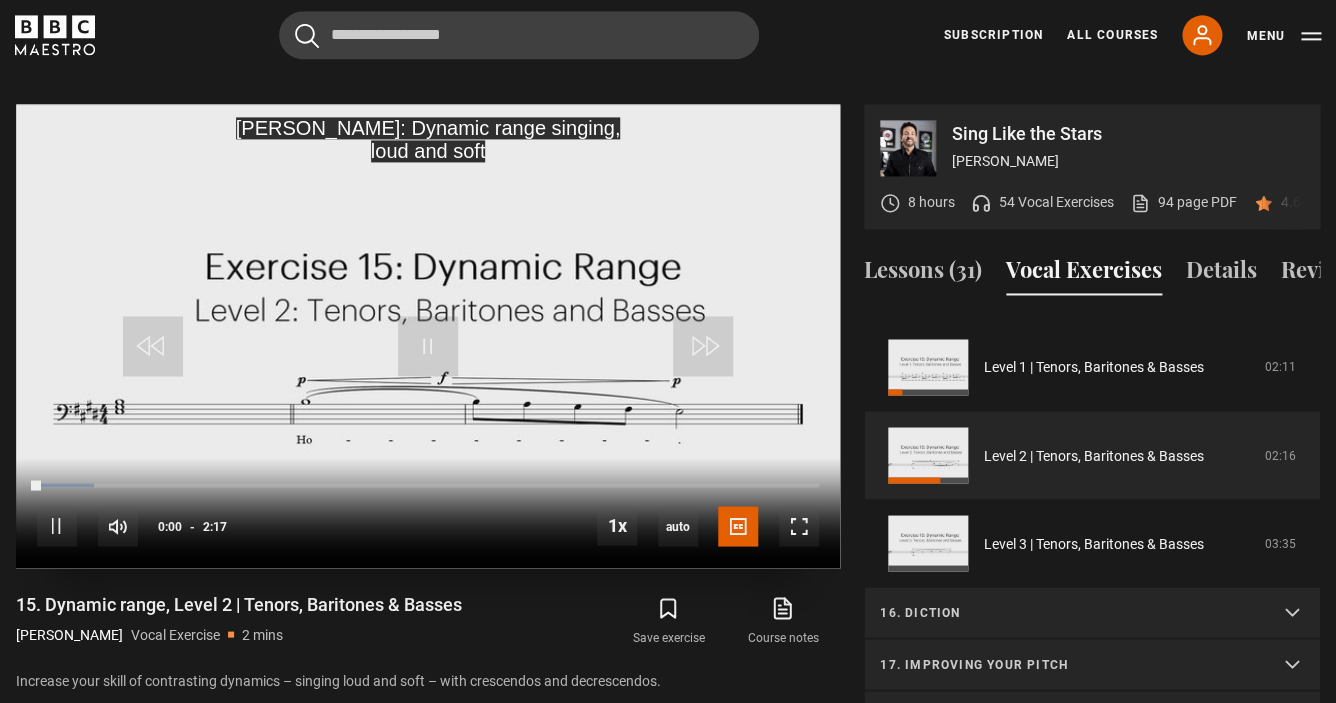 click on "10s Skip Back 10 seconds Pause 10s Skip Forward 10 seconds Loaded :  7.30% 0:10 0:00 Pause Mute Current Time  0:00 - Duration  2:17 1x Playback Rate 2x 1.5x 1x , selected 0.5x auto Quality 360p 720p 1080p 2160p Auto , selected Captions captions off English  Captions , selected" at bounding box center (428, 512) 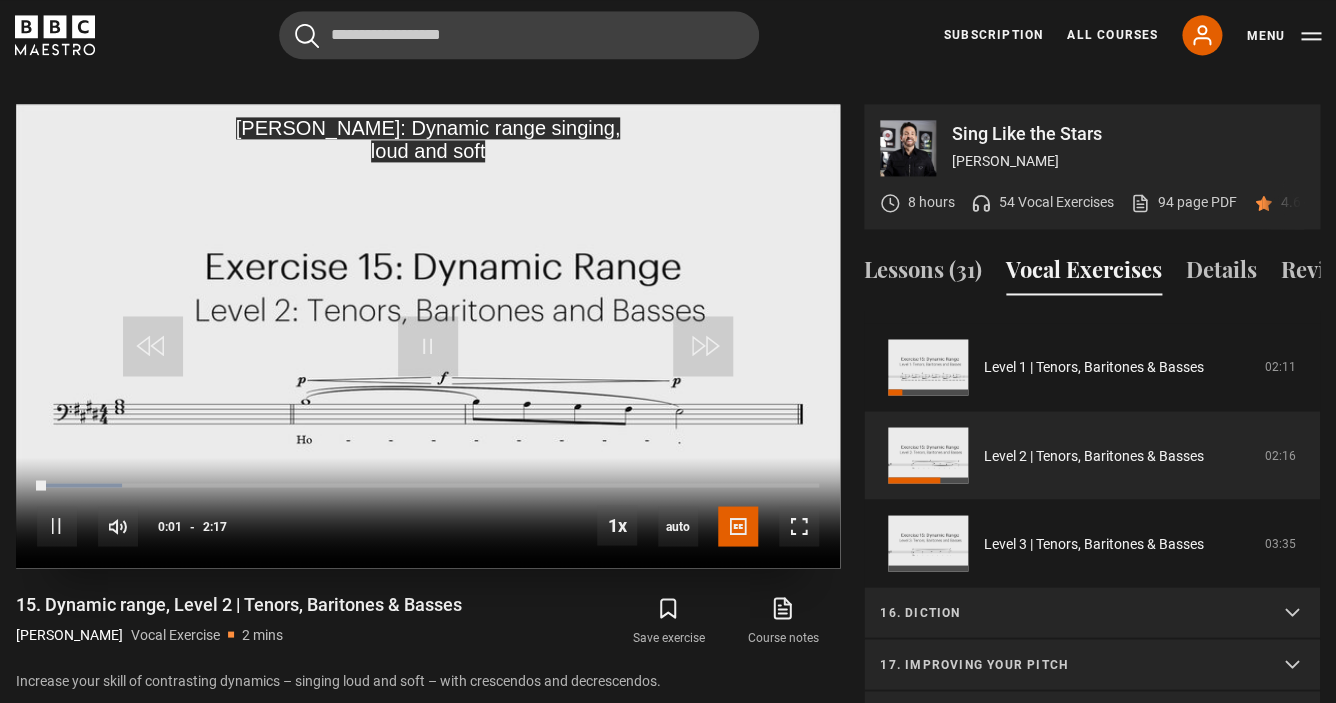 click on "10s Skip Back 10 seconds Pause 10s Skip Forward 10 seconds Loaded :  10.95% 0:11 0:01 Pause Mute Current Time  0:01 - Duration  2:17 1x Playback Rate 2x 1.5x 1x , selected 0.5x auto Quality 360p 720p 1080p 2160p Auto , selected Captions captions off English  Captions , selected" at bounding box center [428, 512] 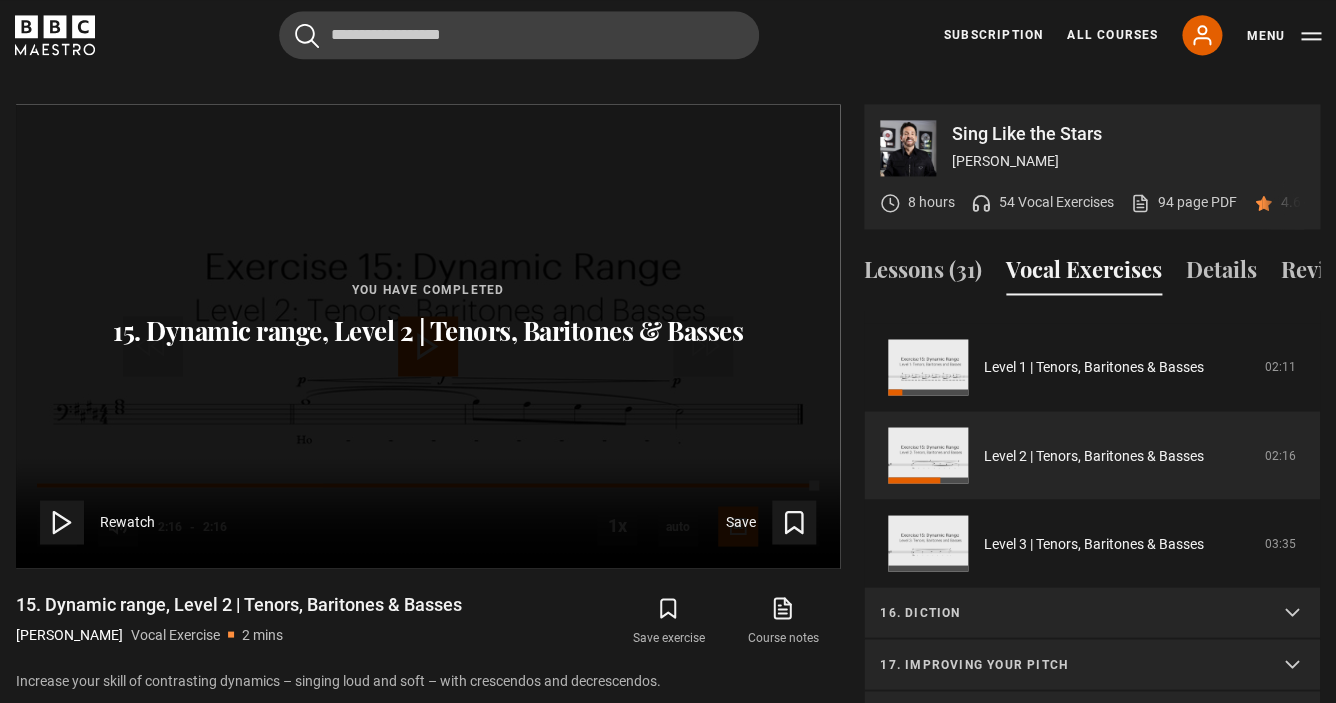 click on "16. Diction" at bounding box center (1092, 613) 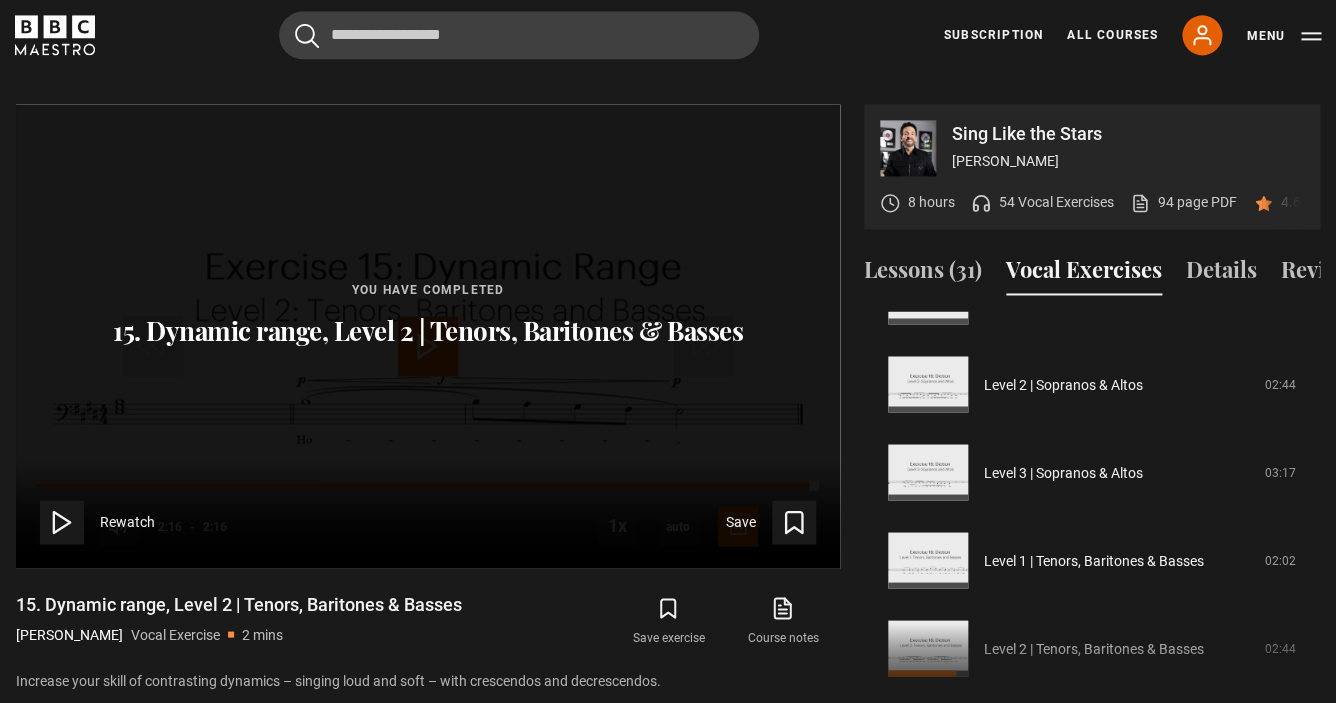 scroll, scrollTop: 1426, scrollLeft: 0, axis: vertical 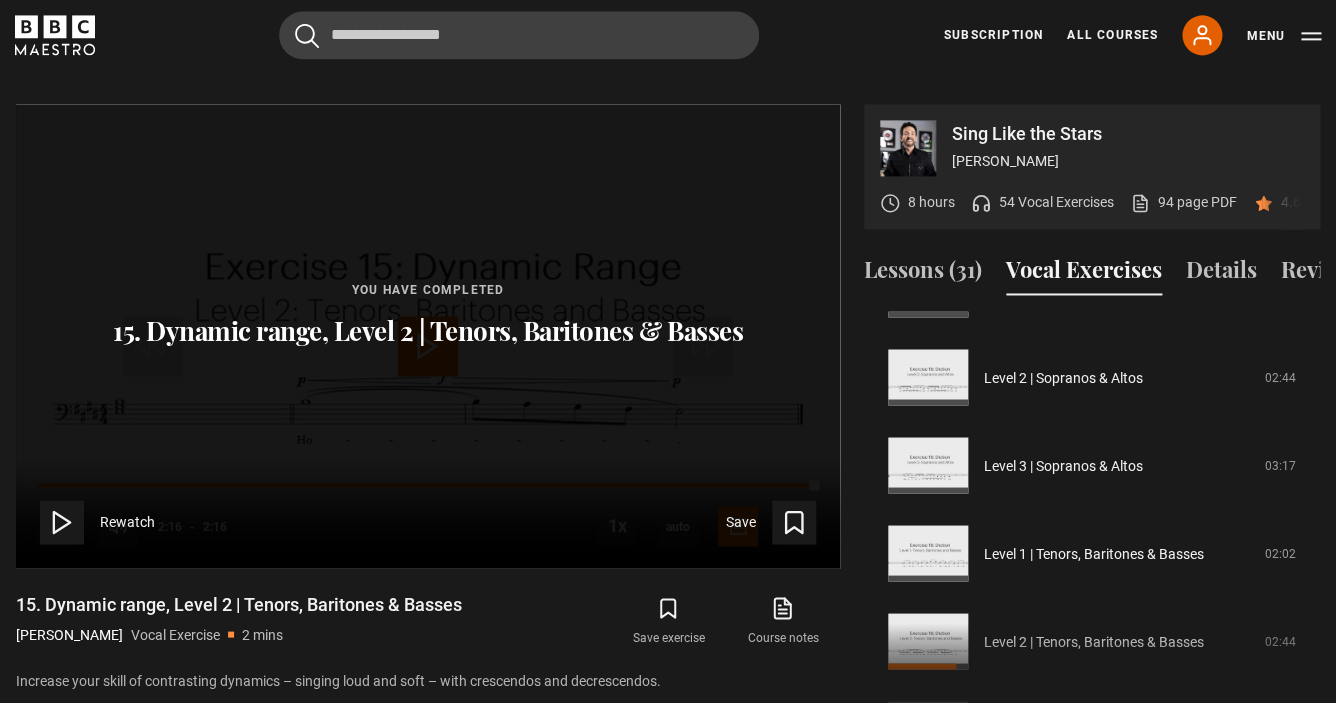 drag, startPoint x: 1312, startPoint y: 658, endPoint x: 1312, endPoint y: 688, distance: 30 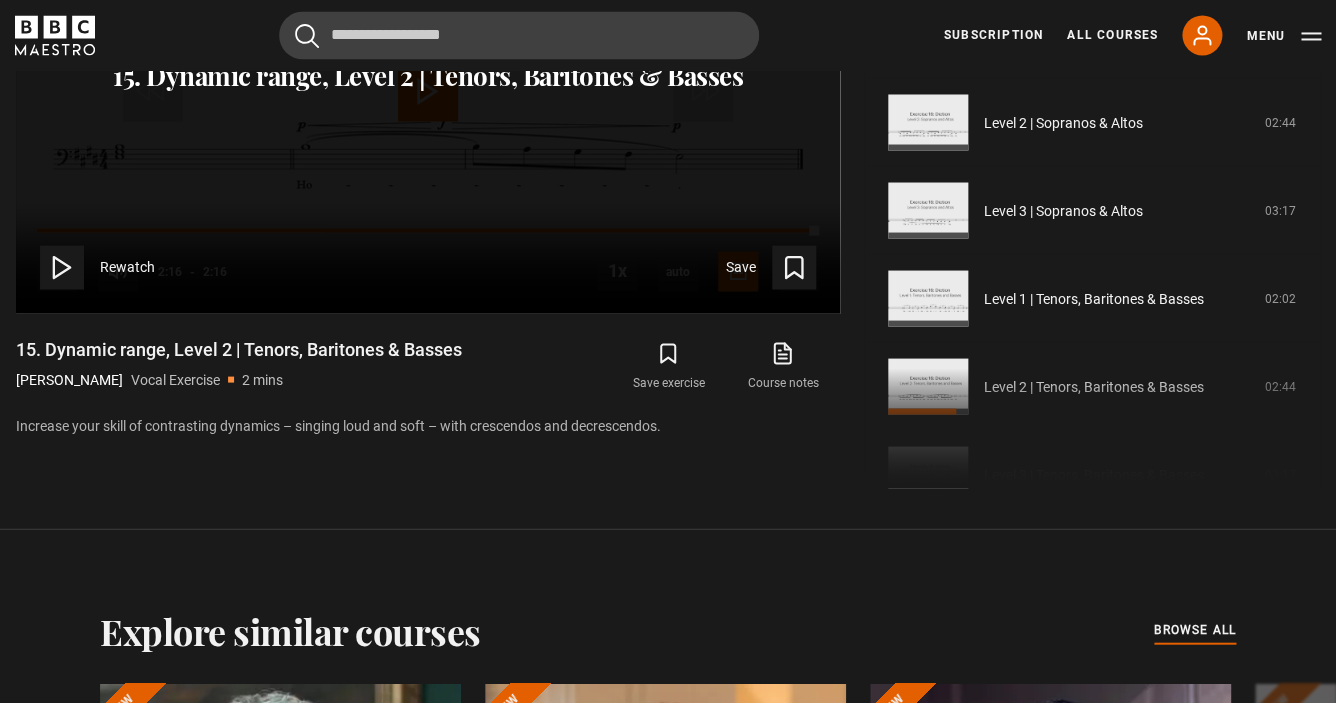 scroll, scrollTop: 1220, scrollLeft: 0, axis: vertical 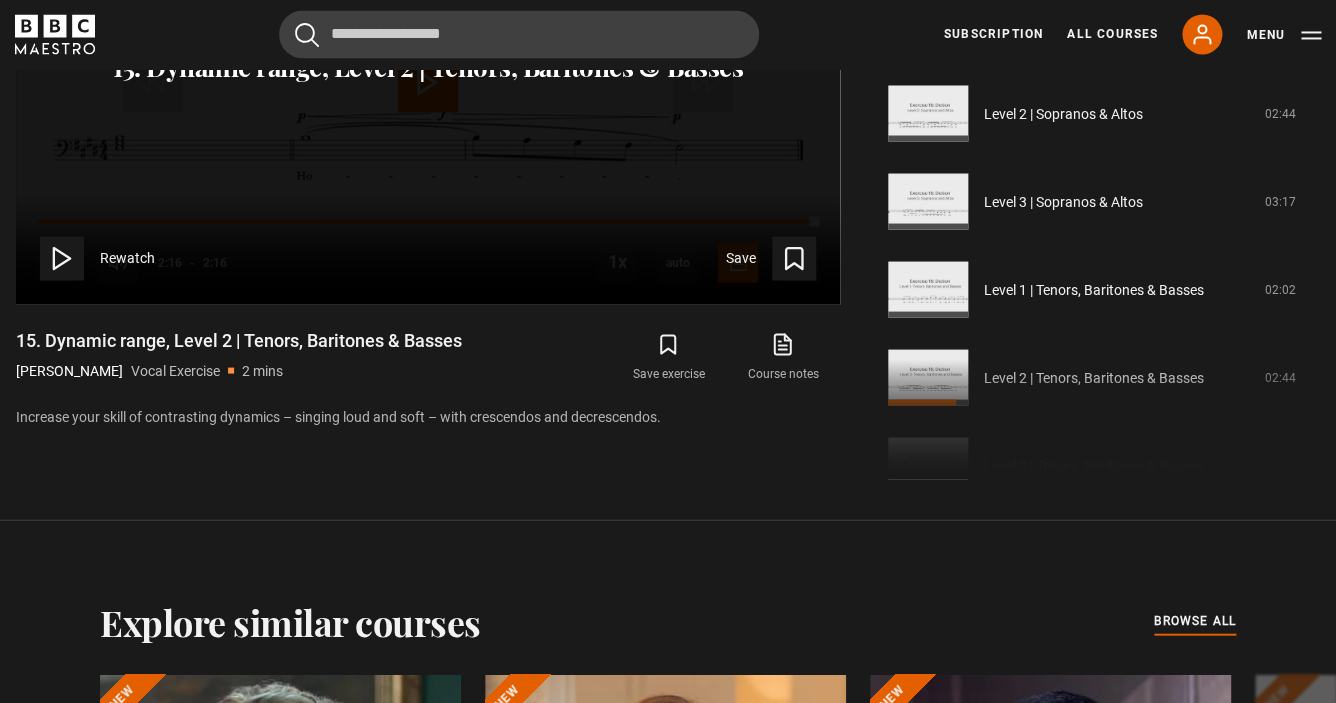 drag, startPoint x: 1312, startPoint y: 400, endPoint x: 1312, endPoint y: 355, distance: 45 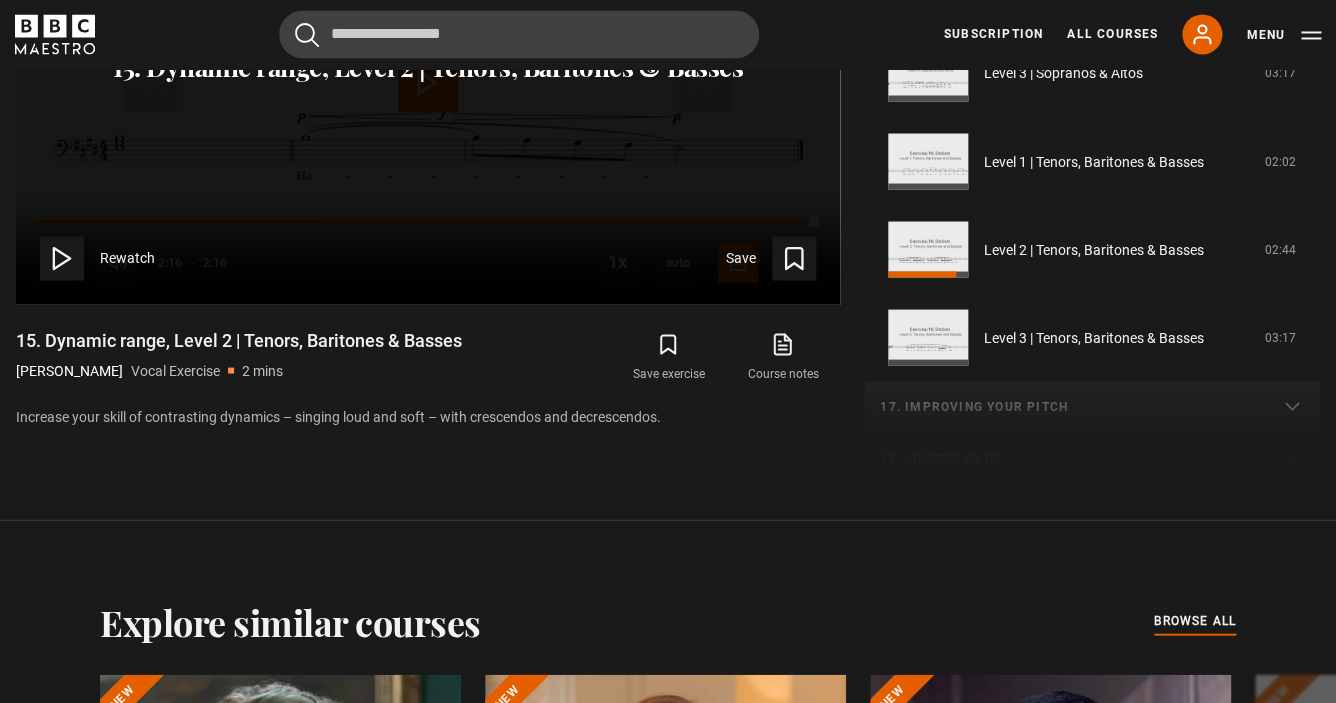 scroll, scrollTop: 1560, scrollLeft: 0, axis: vertical 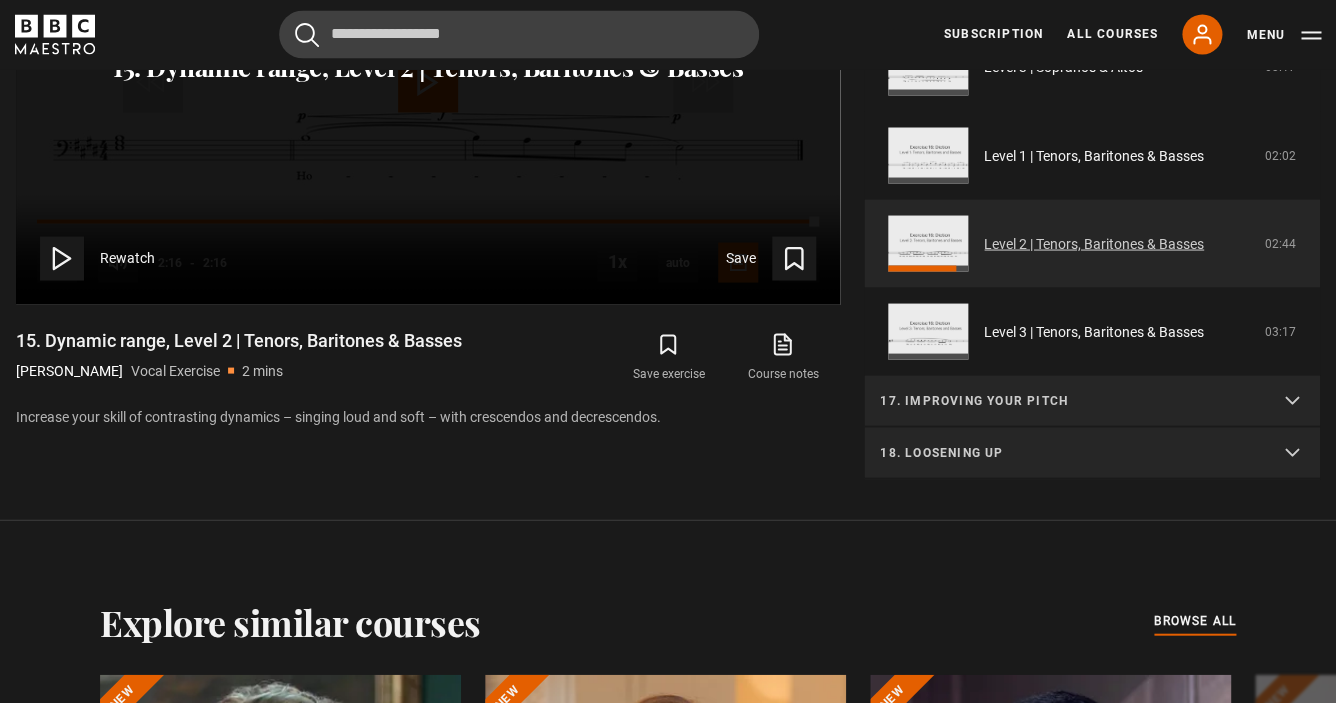 click on "Level 2 | Tenors, Baritones & Basses" at bounding box center (1094, 244) 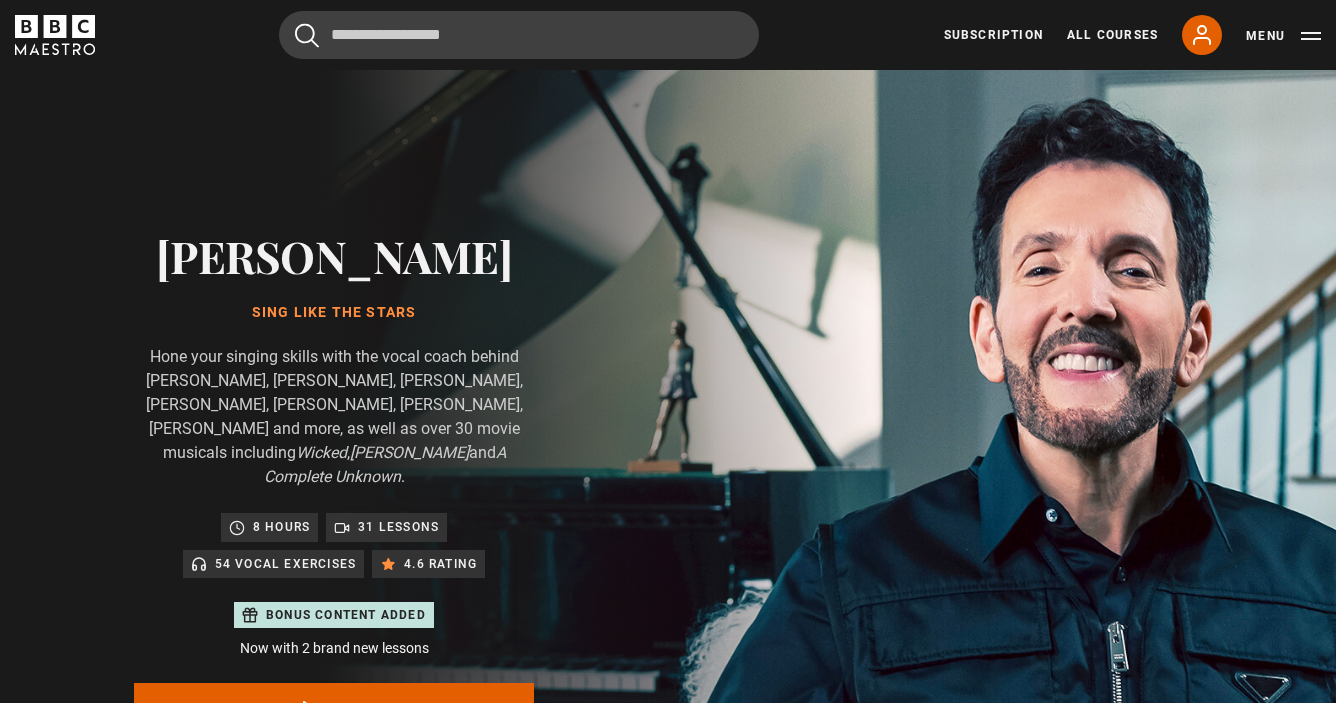 scroll, scrollTop: 957, scrollLeft: 0, axis: vertical 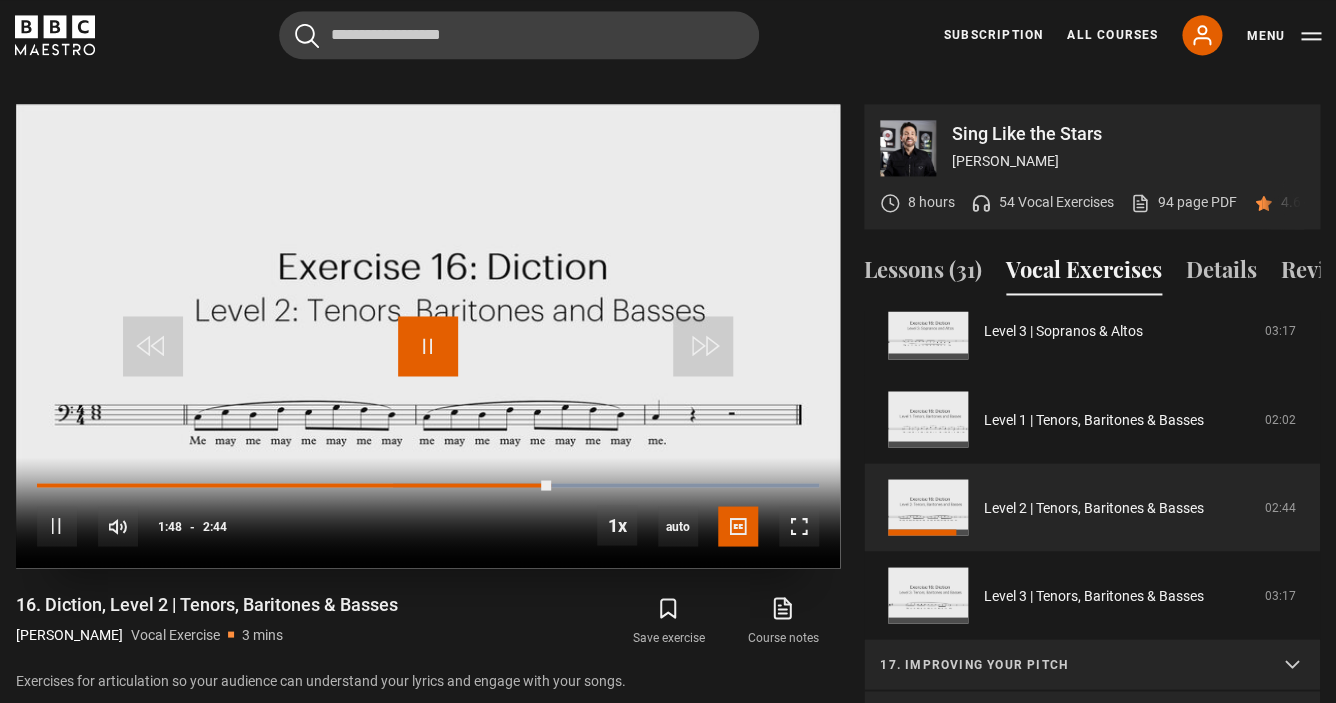 click at bounding box center [428, 346] 